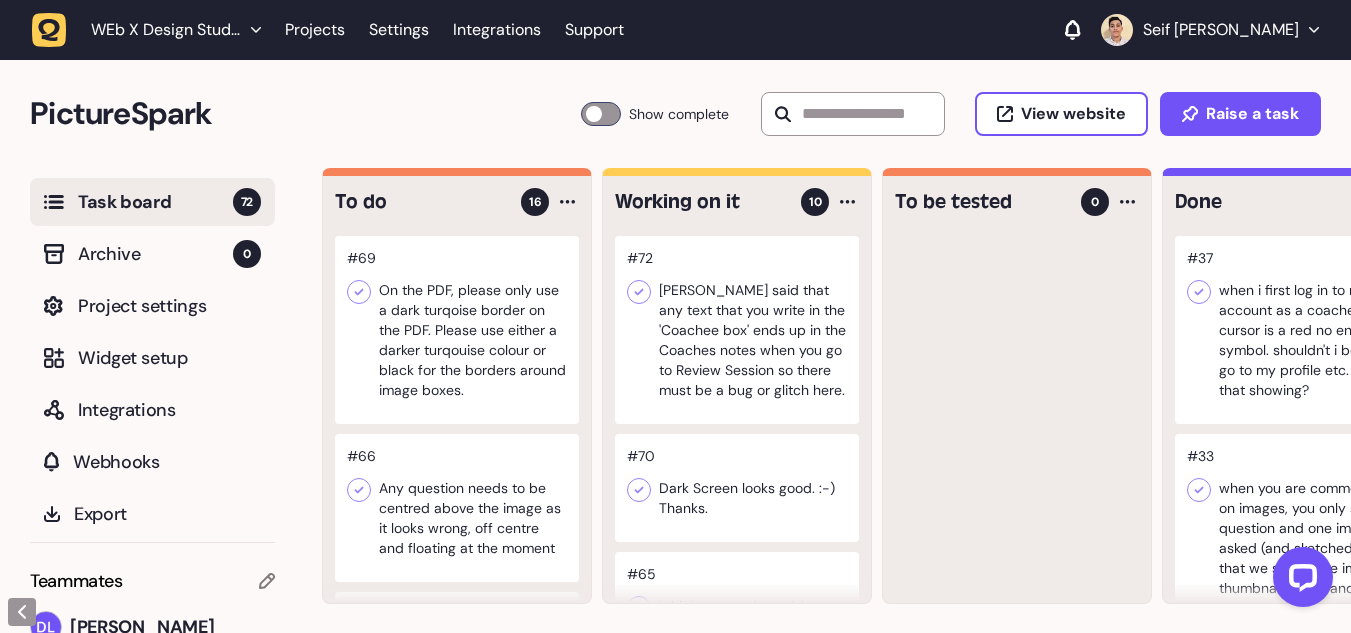 scroll, scrollTop: 0, scrollLeft: 0, axis: both 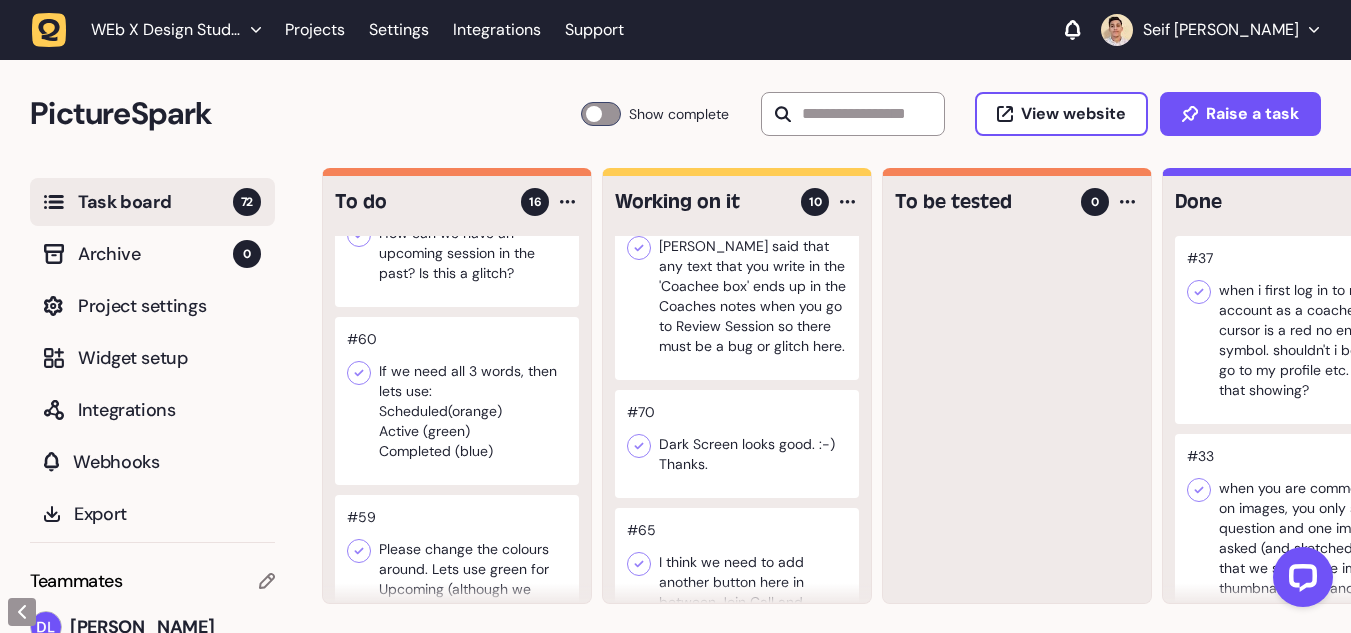 click 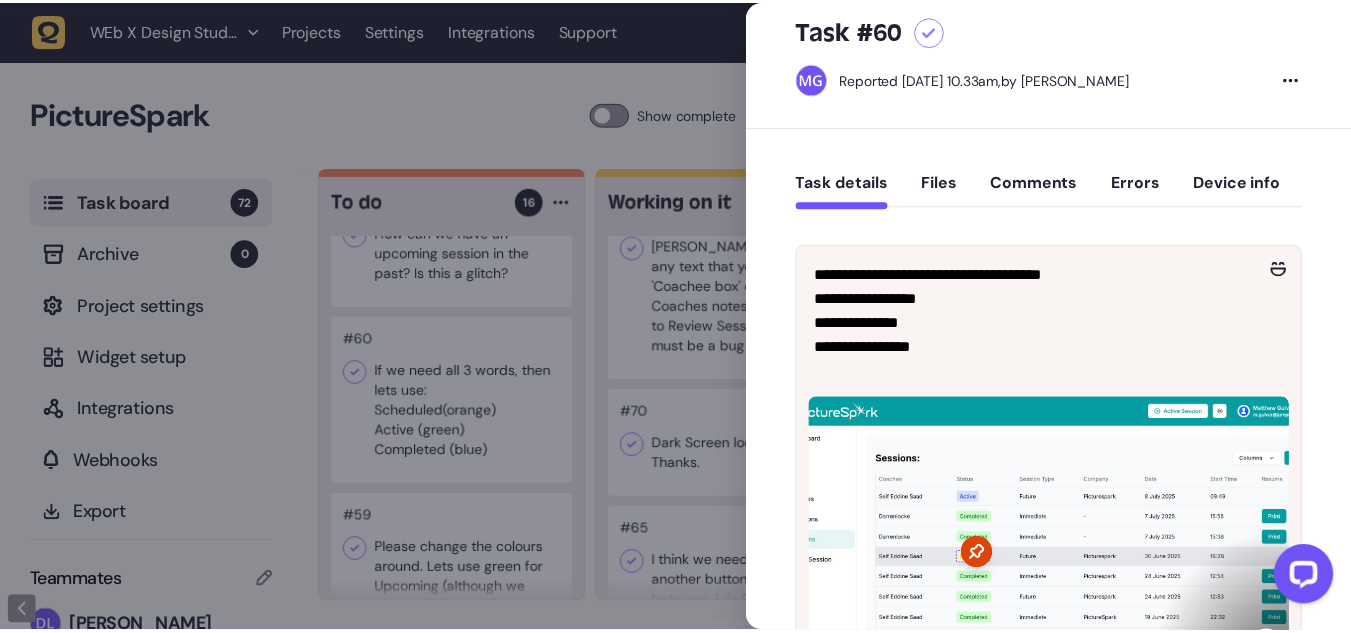 scroll, scrollTop: 42, scrollLeft: 0, axis: vertical 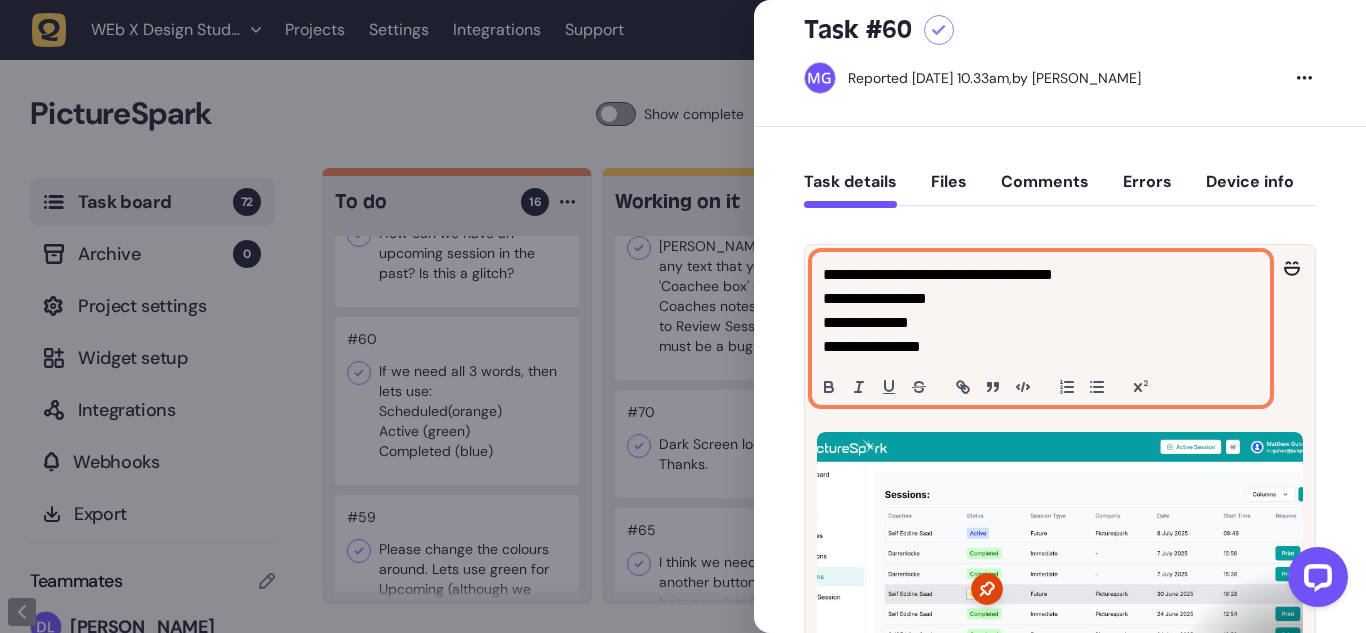 click on "**********" 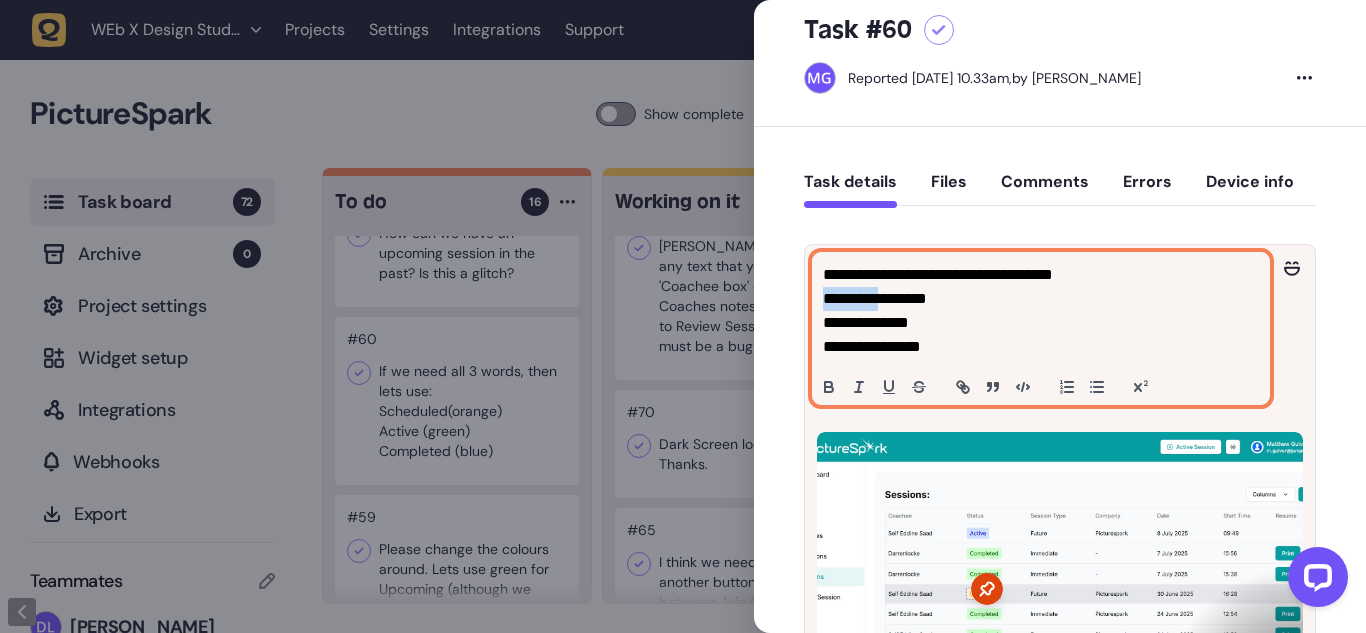 click on "**********" 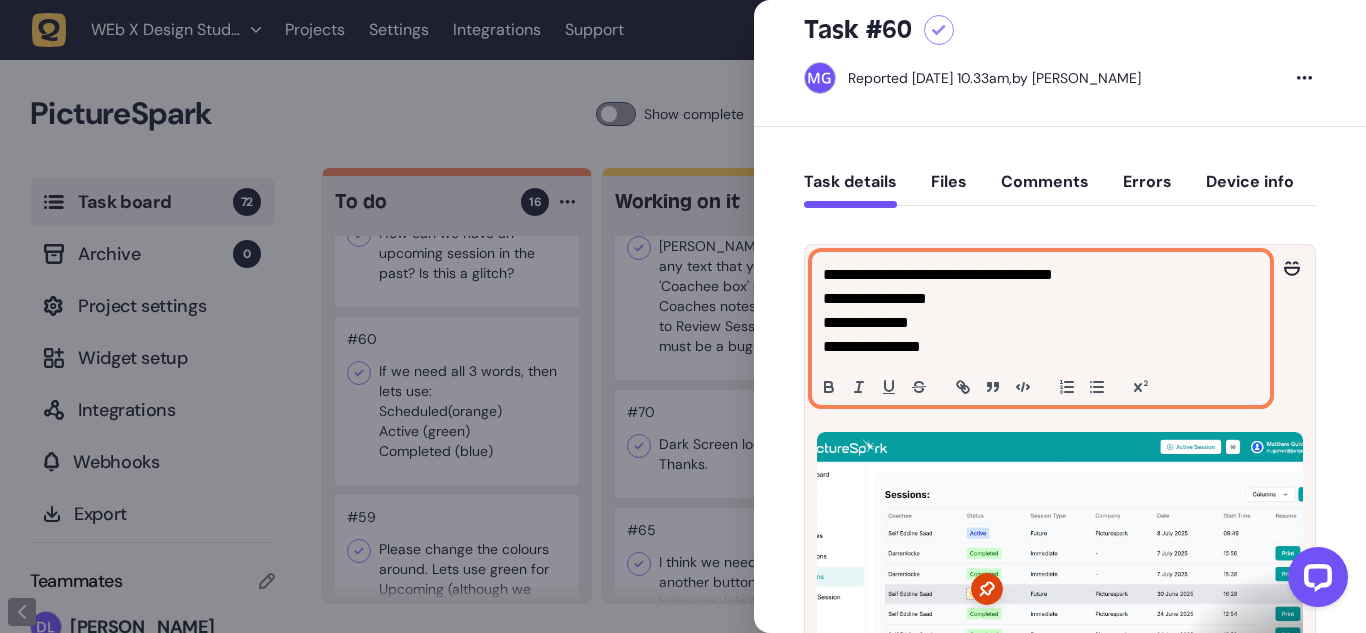 click on "**********" 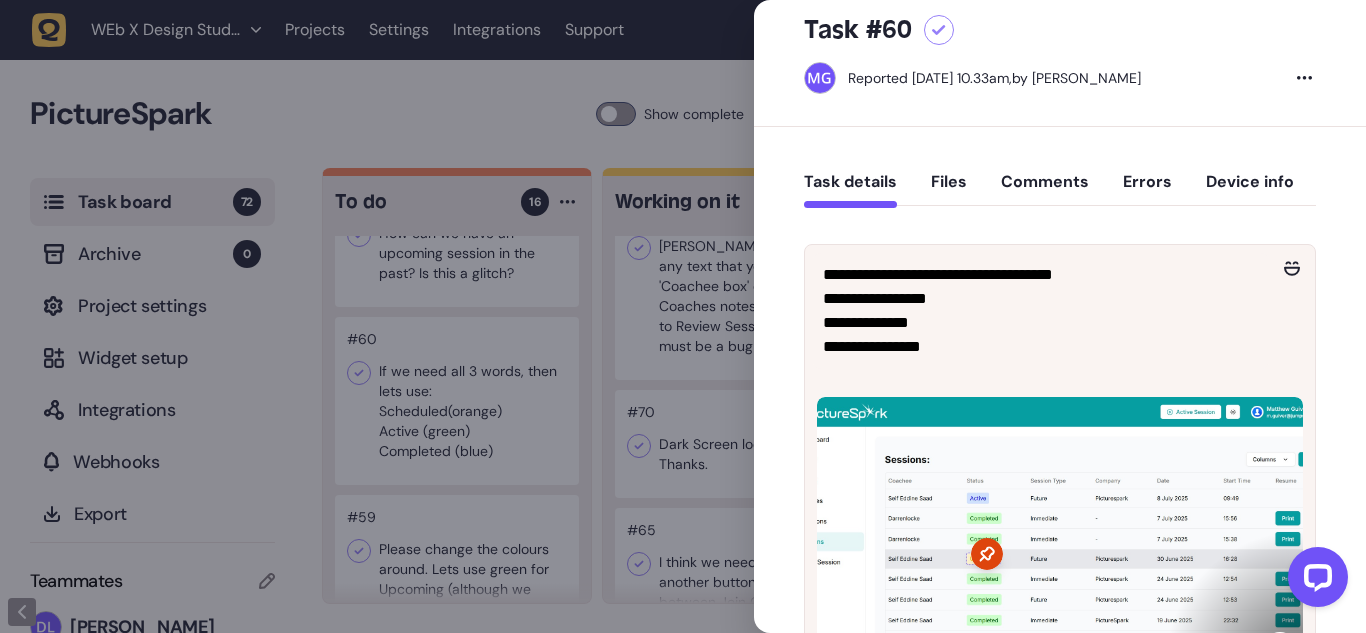 click 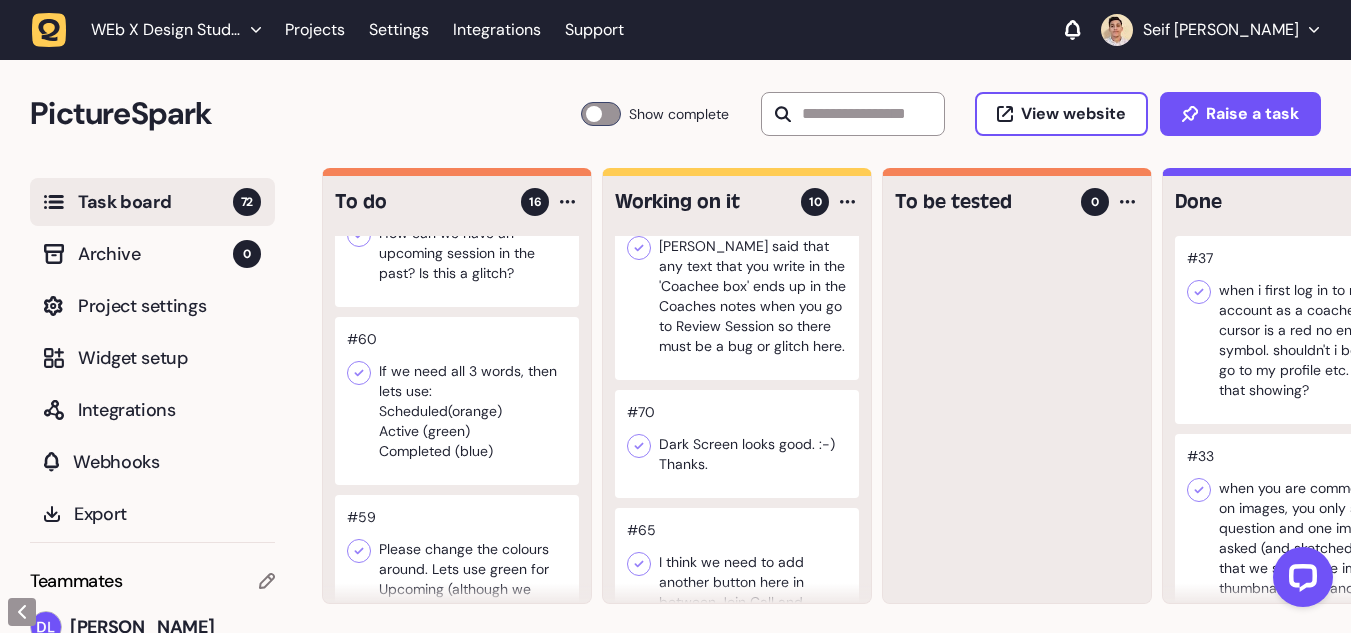 click 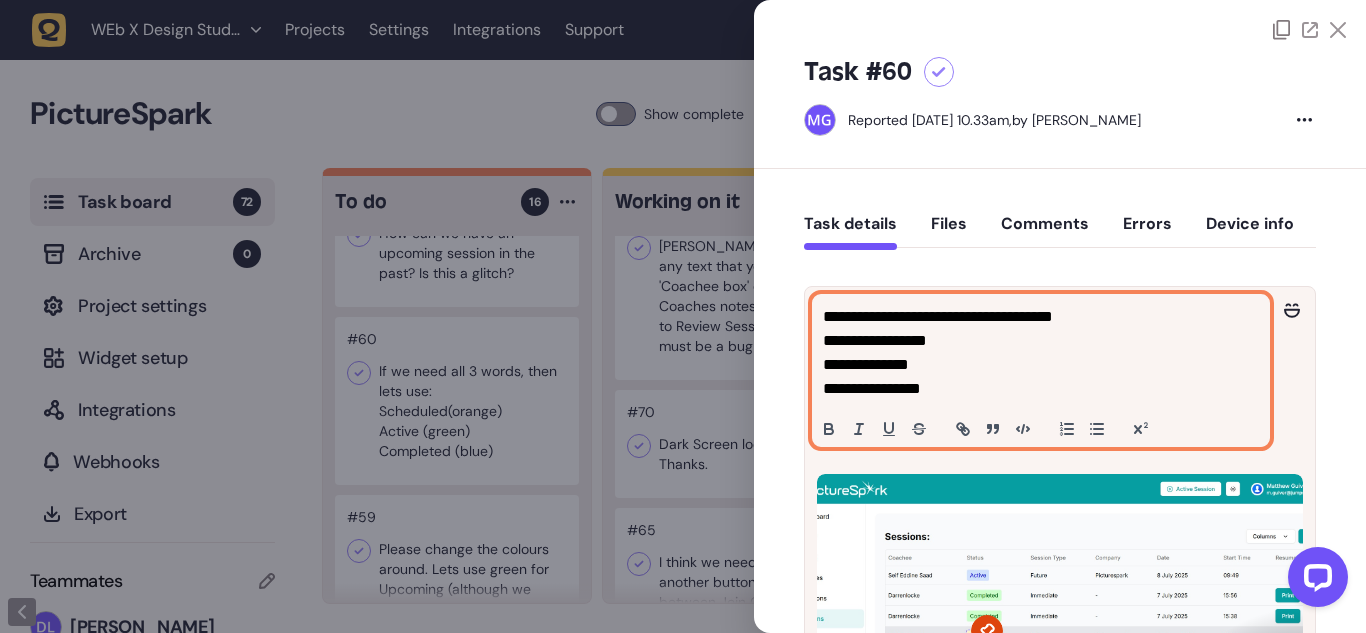 click on "**********" 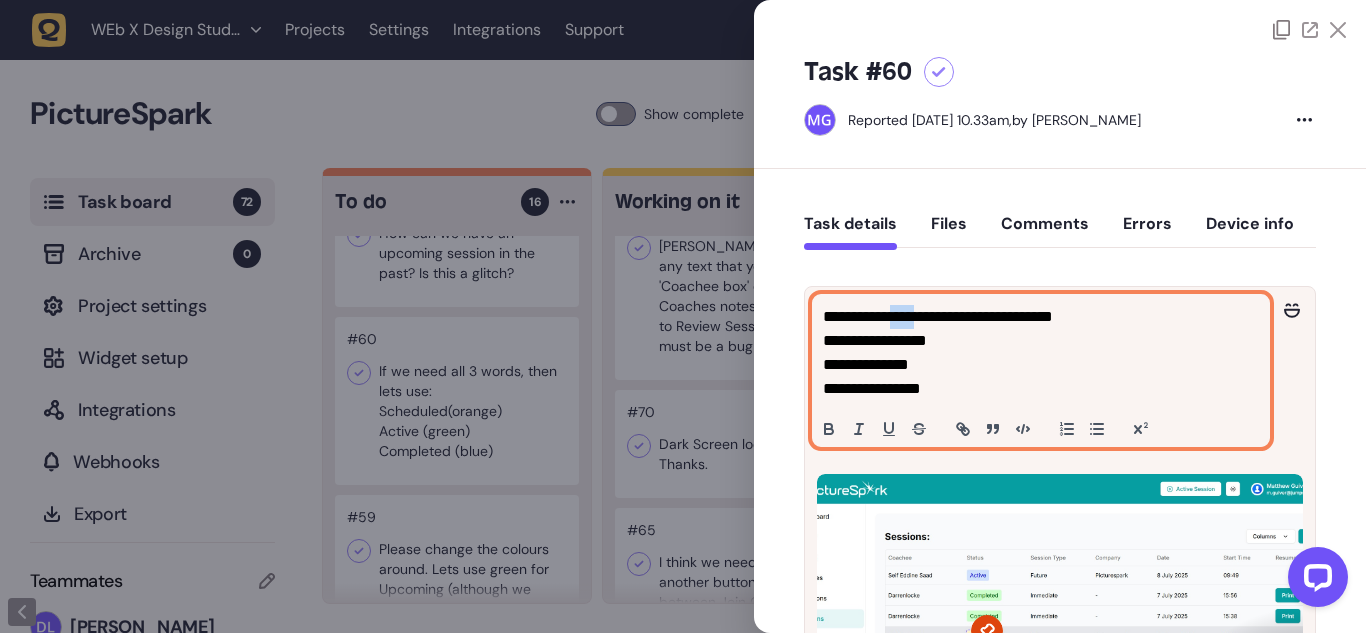 click on "**********" 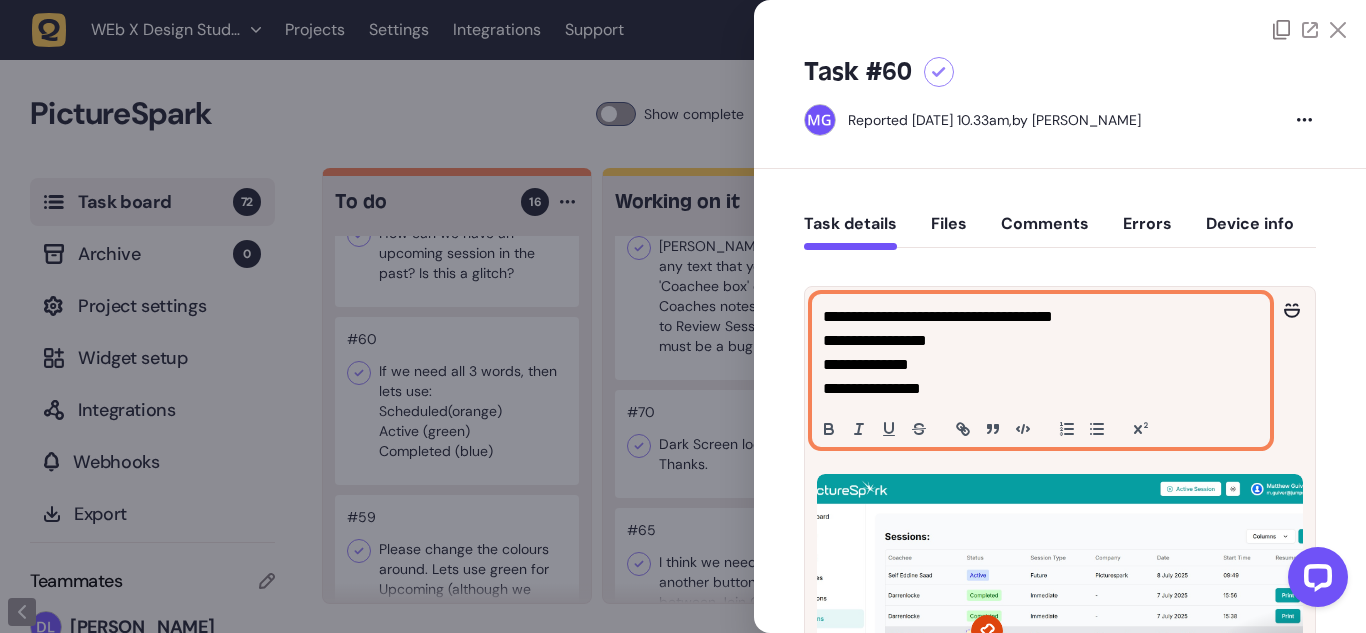 click on "**********" 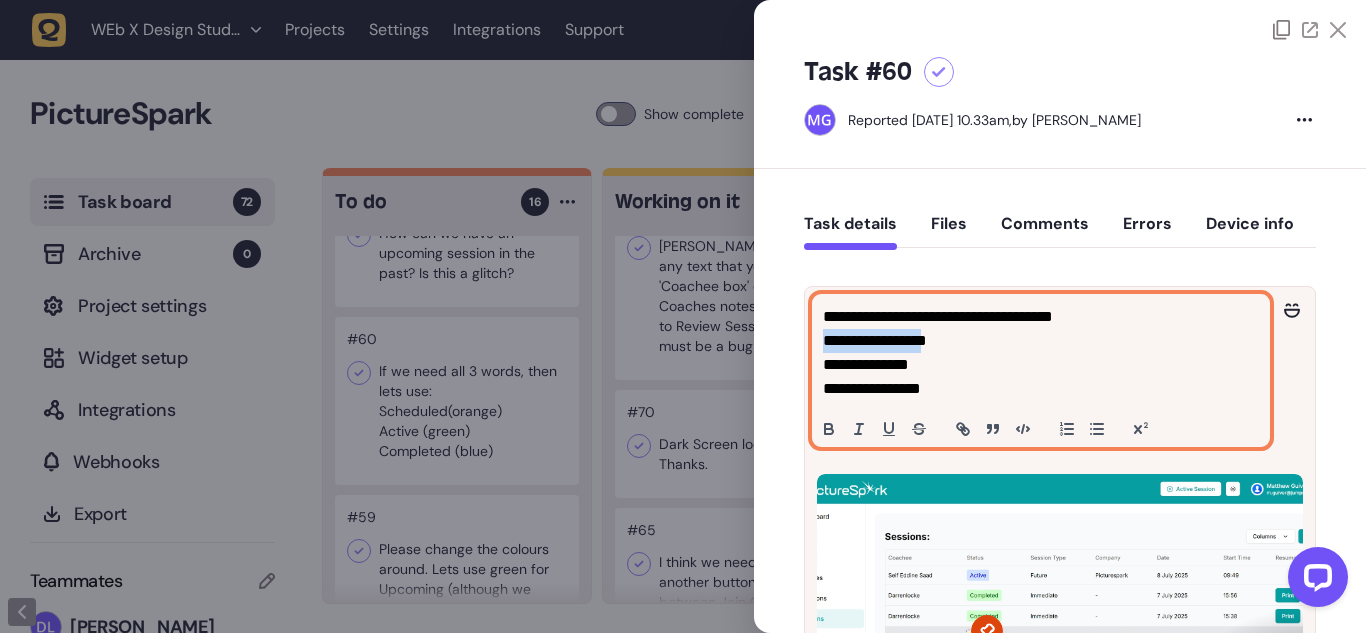 drag, startPoint x: 882, startPoint y: 339, endPoint x: 915, endPoint y: 339, distance: 33 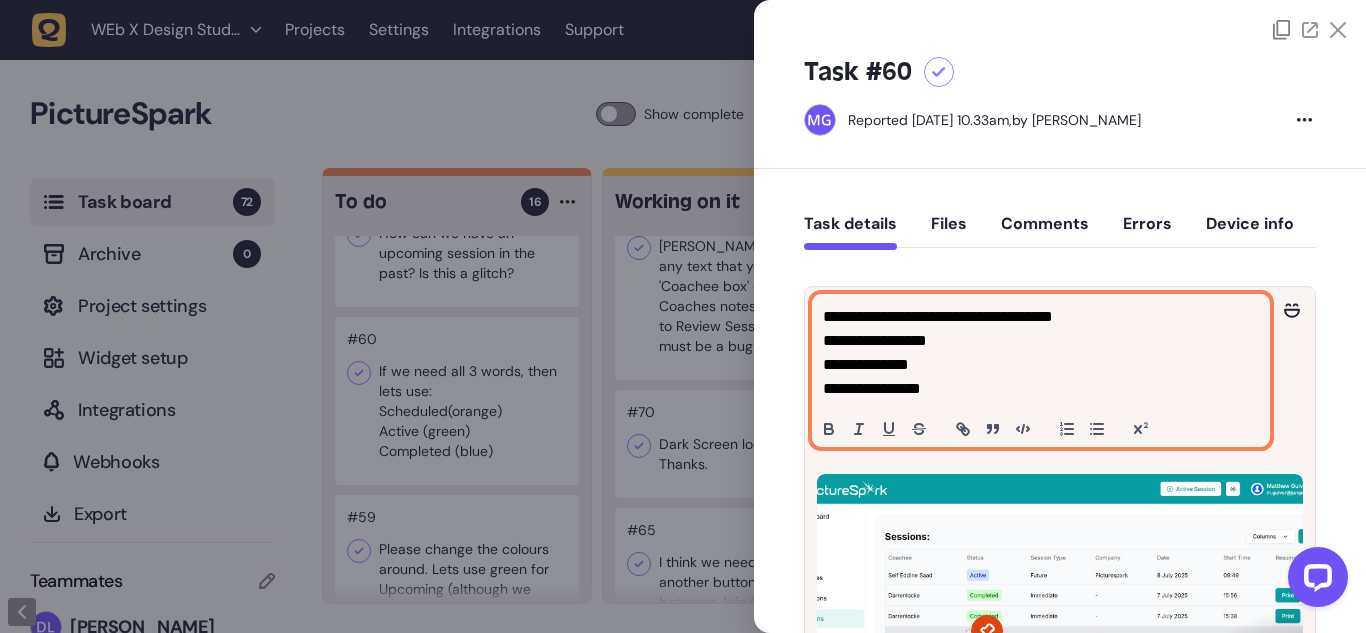click on "**********" 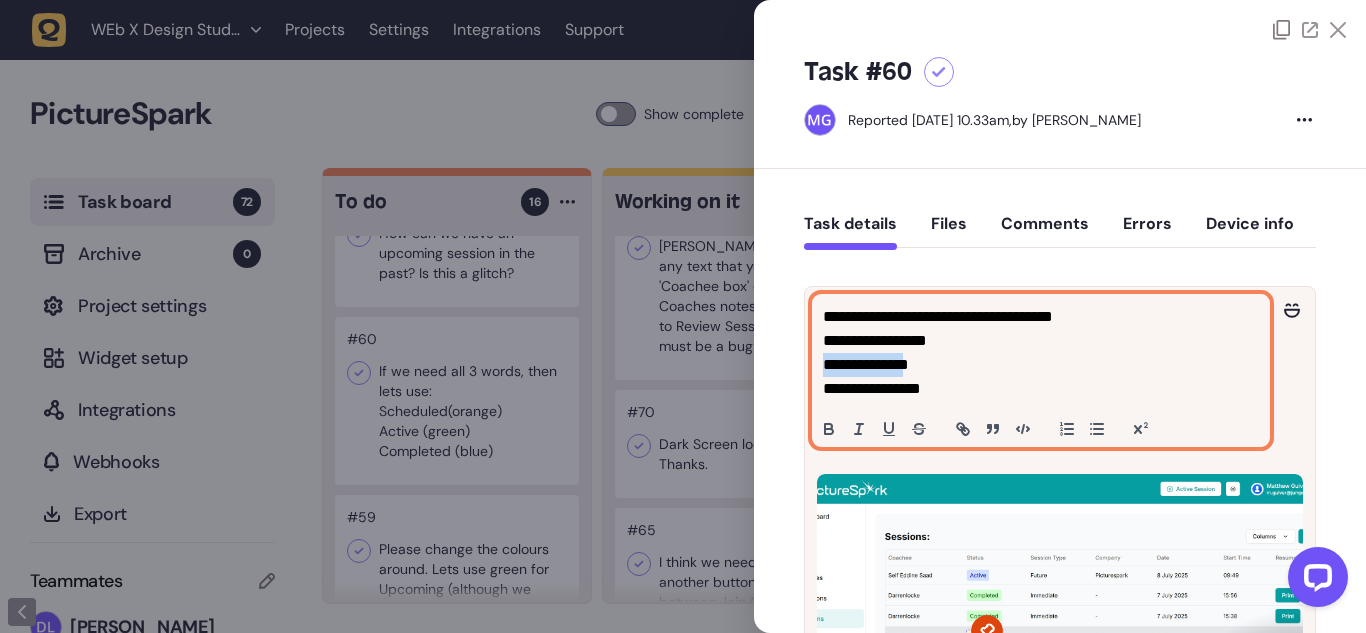 drag, startPoint x: 864, startPoint y: 360, endPoint x: 907, endPoint y: 358, distance: 43.046486 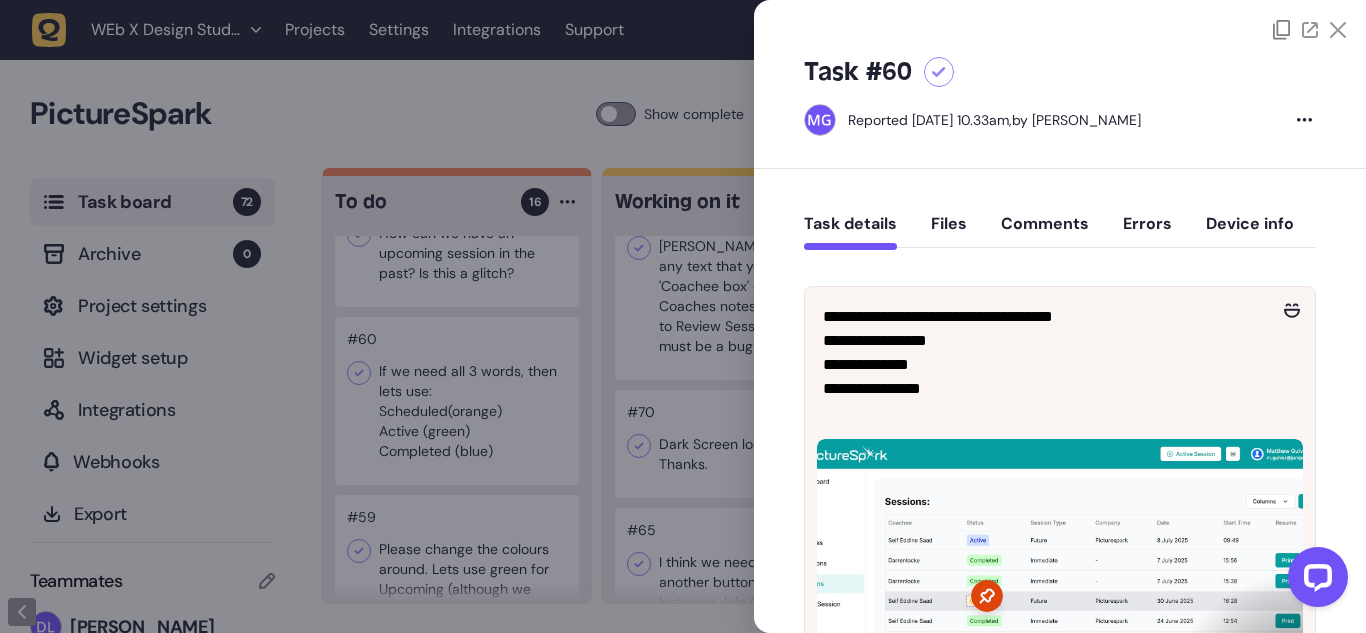 click 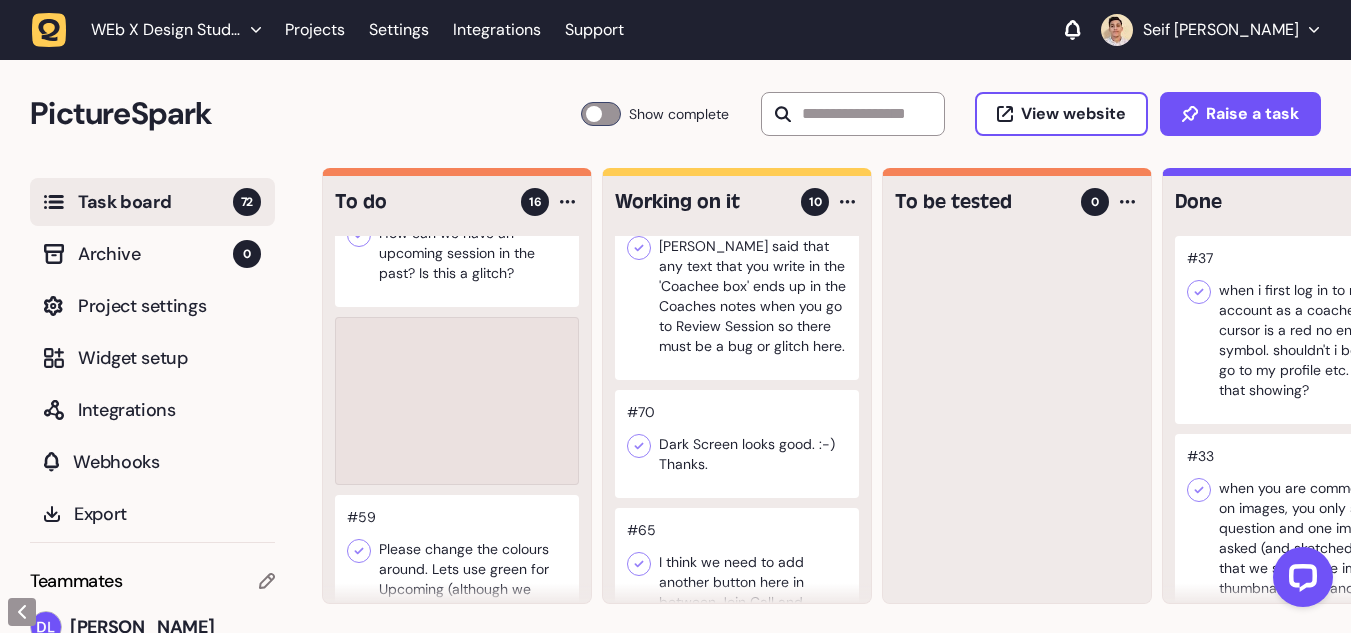 type 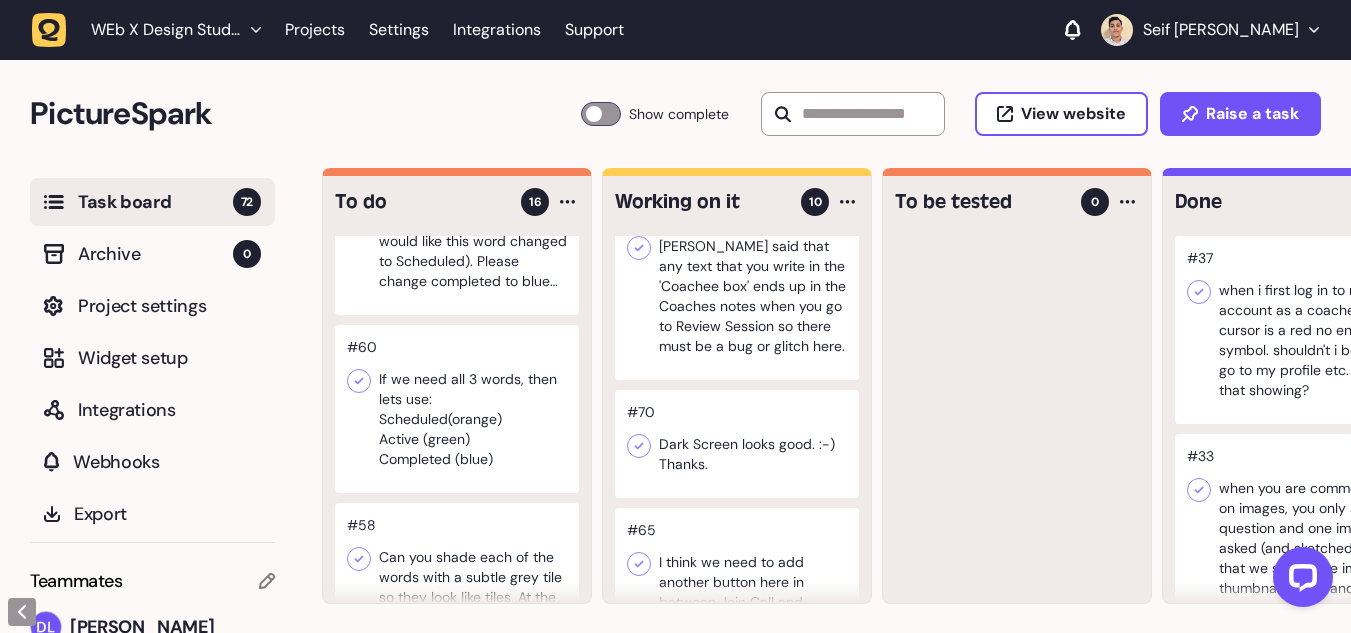 scroll, scrollTop: 607, scrollLeft: 0, axis: vertical 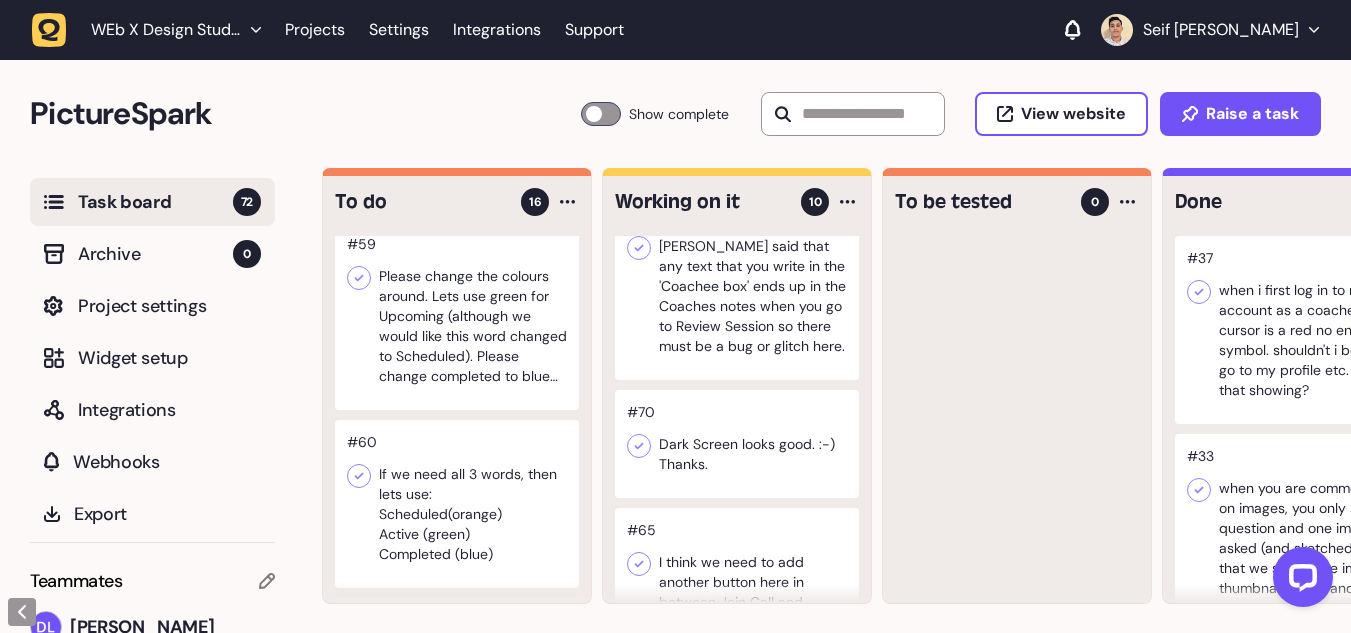 click 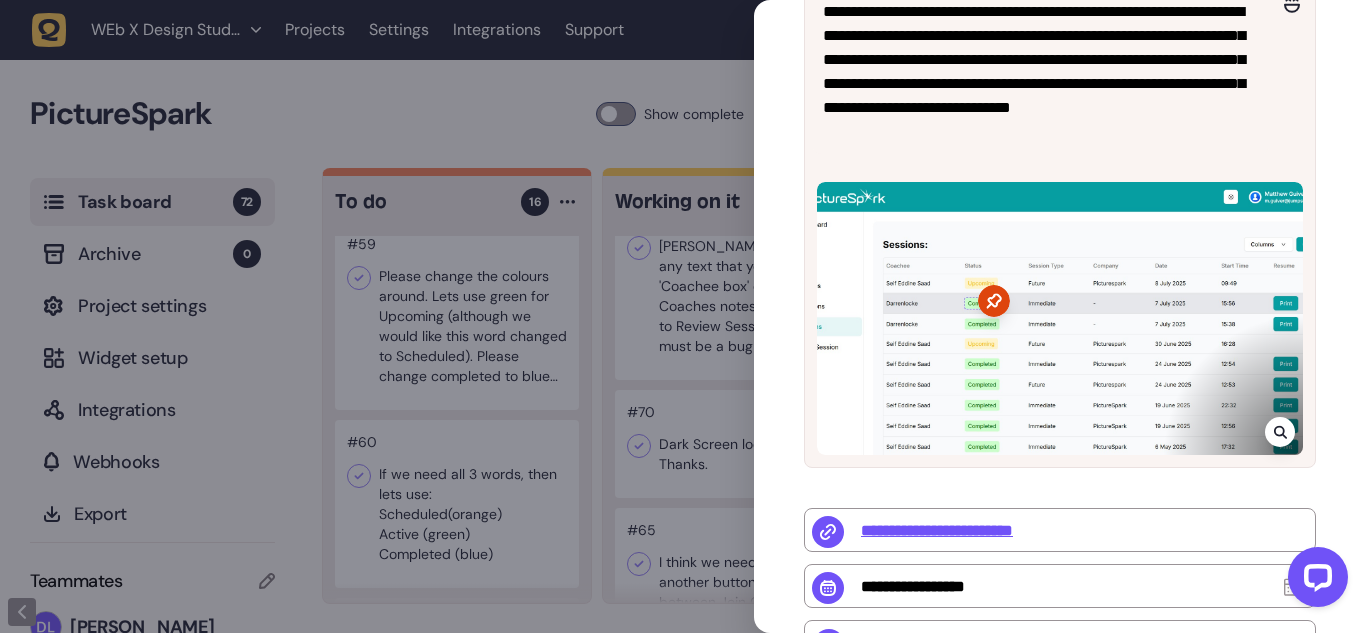 scroll, scrollTop: 306, scrollLeft: 0, axis: vertical 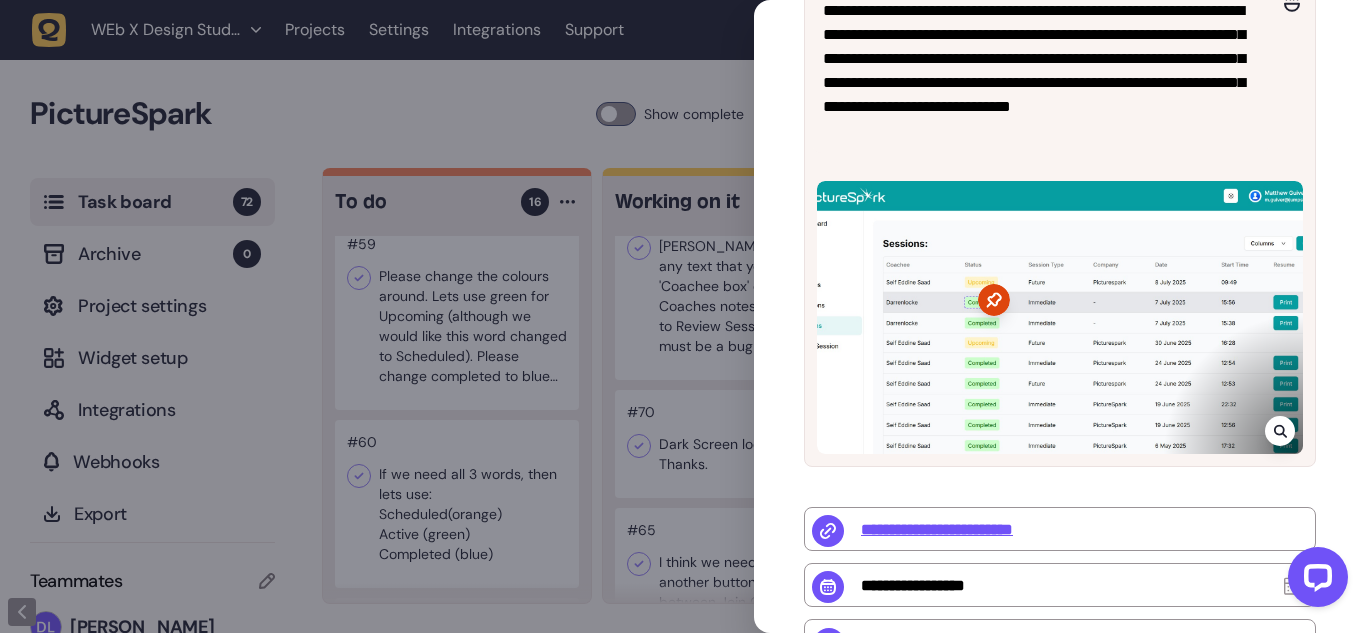 click 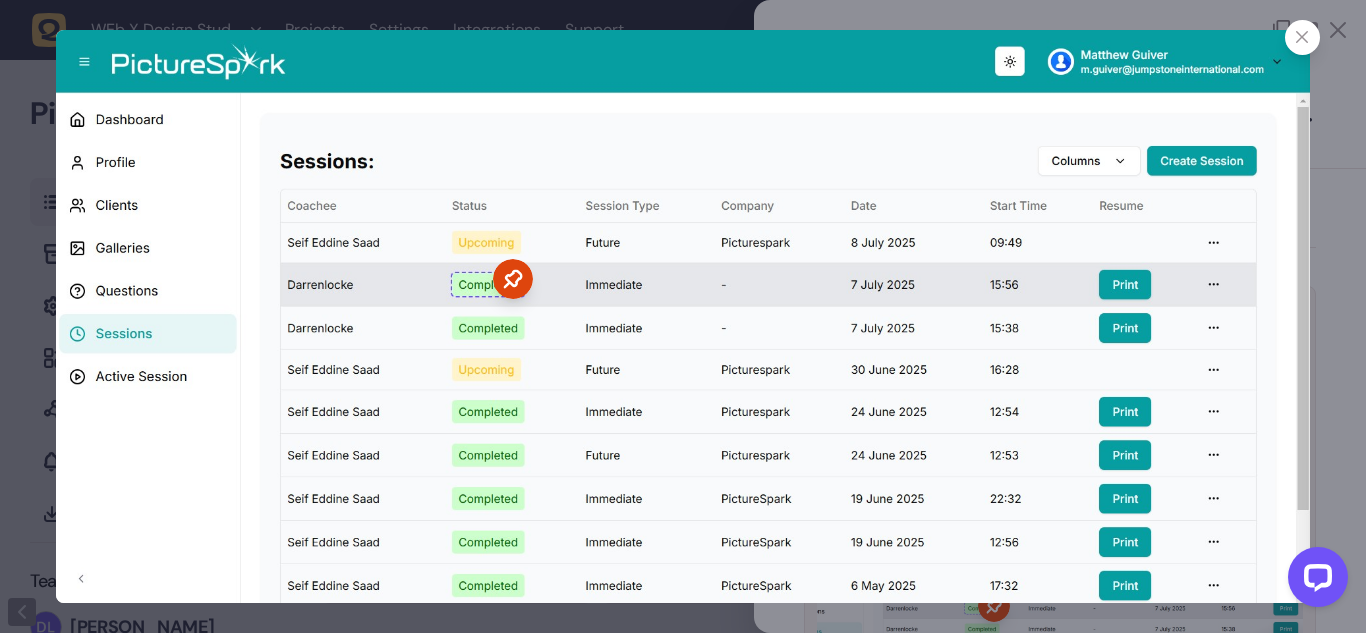 click 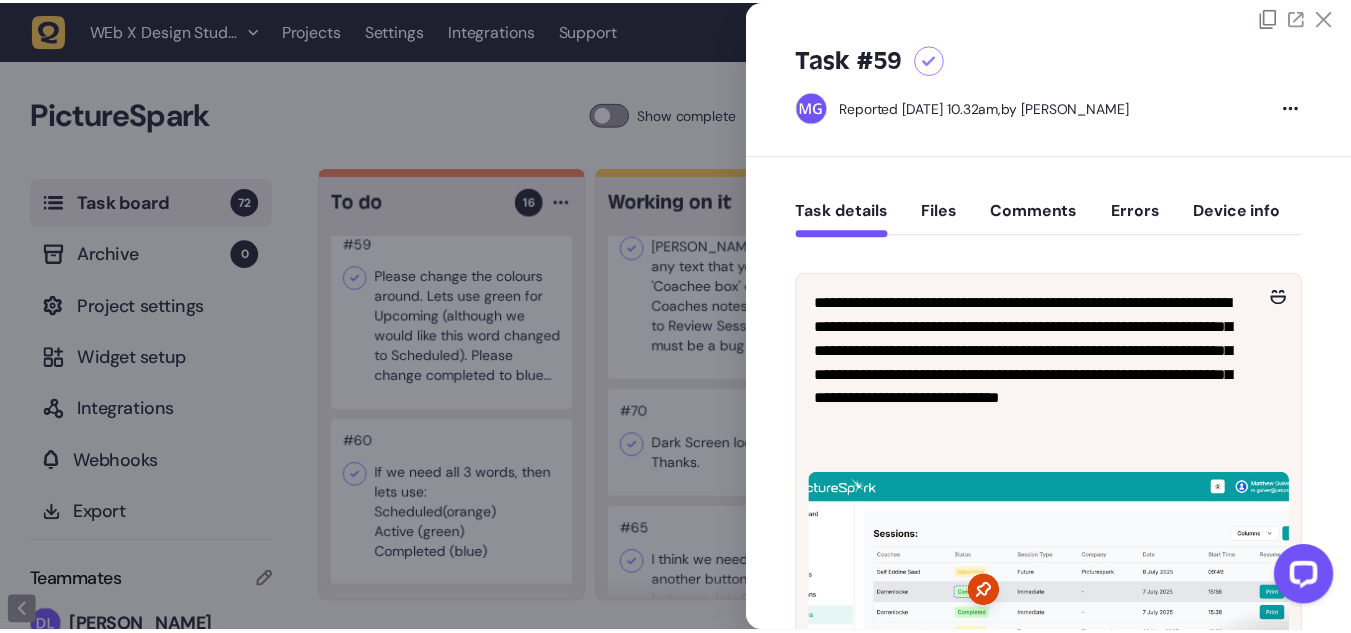 scroll, scrollTop: 13, scrollLeft: 0, axis: vertical 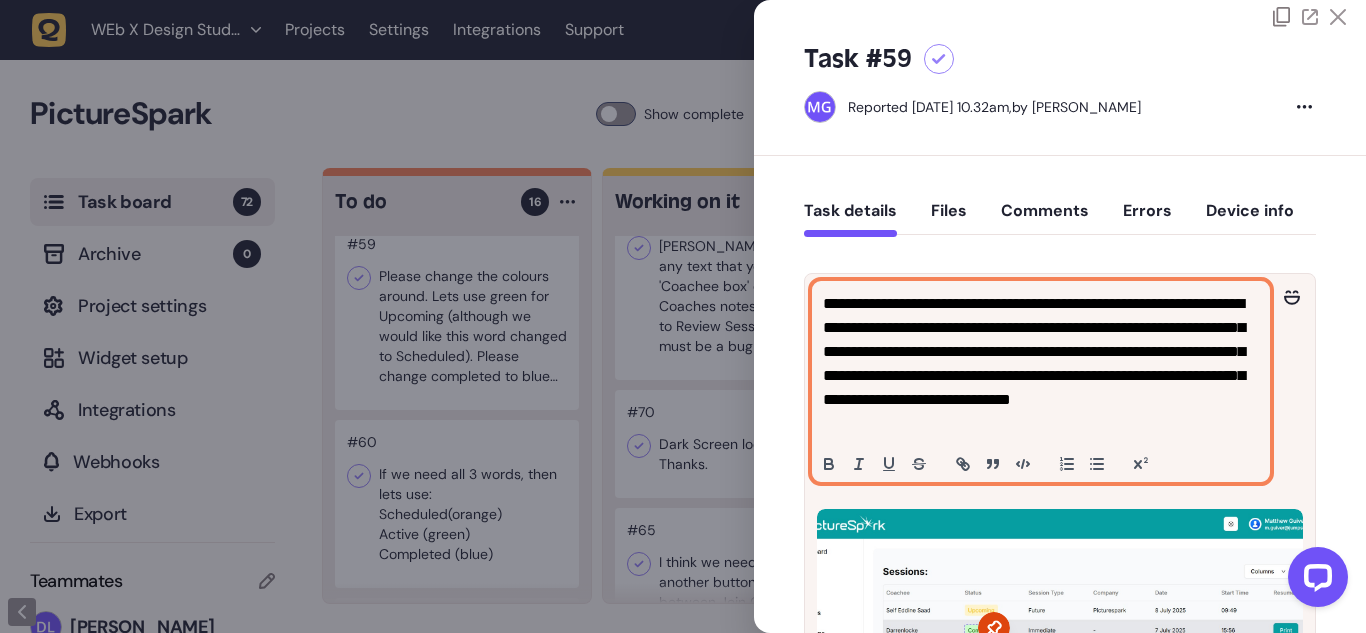 click on "**********" 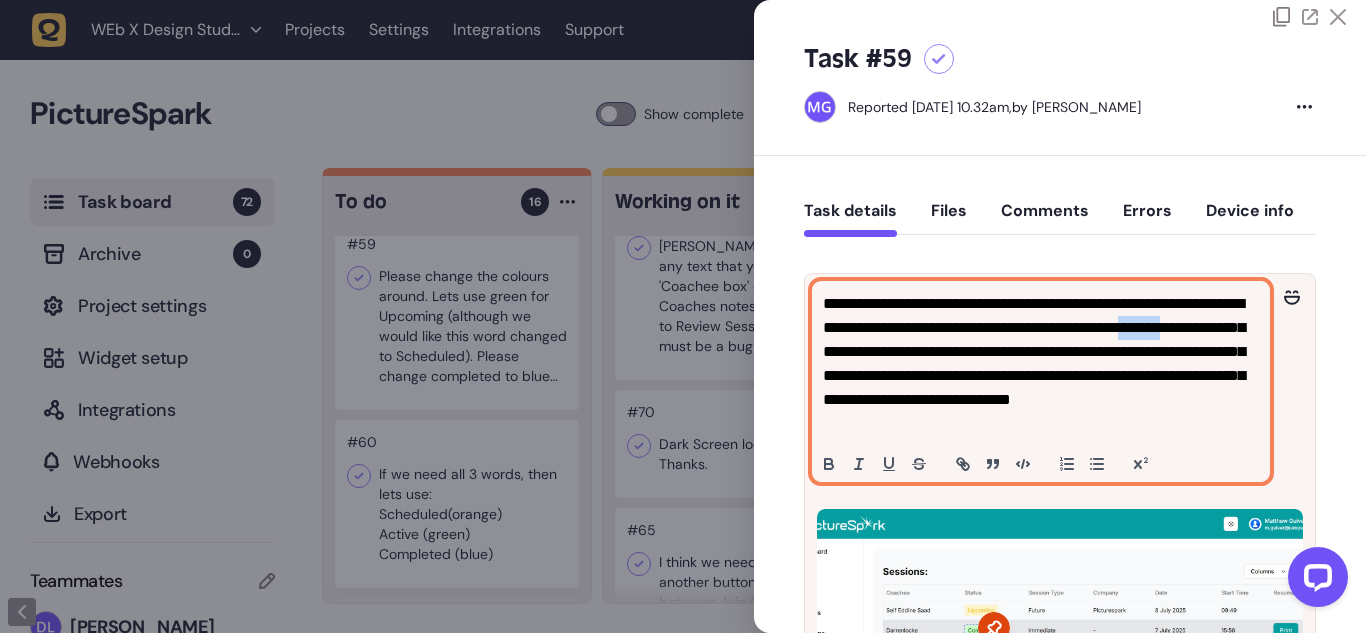 click on "**********" 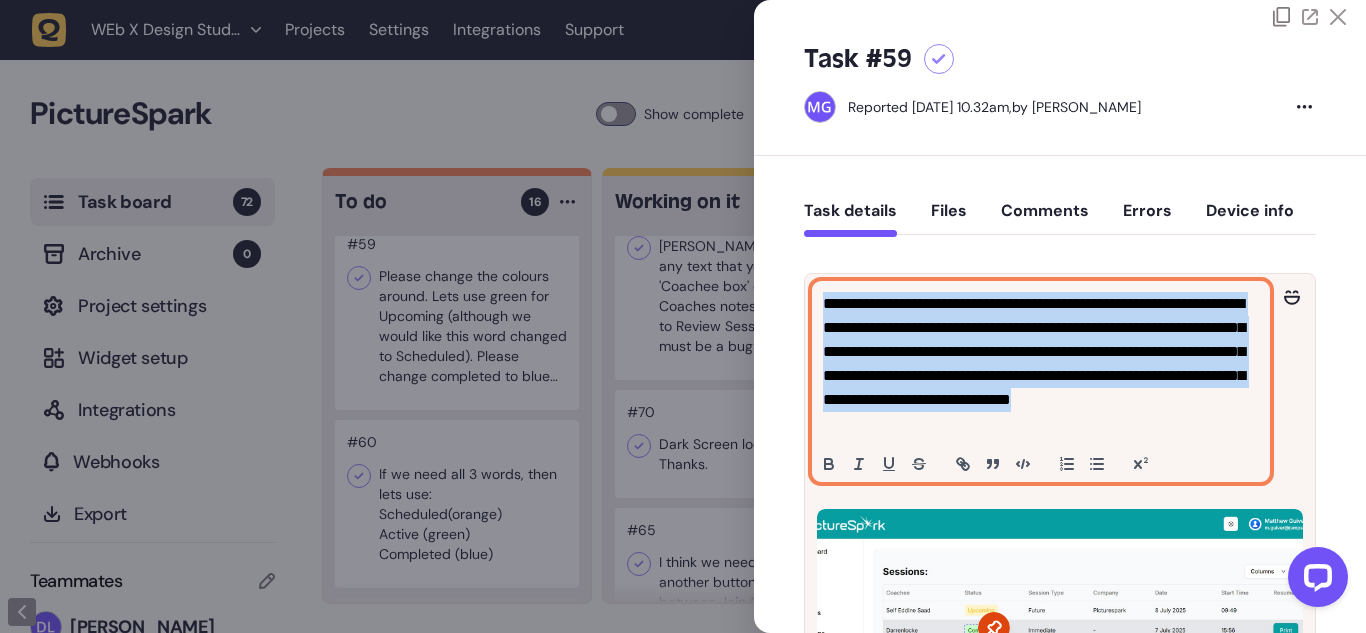 click on "**********" 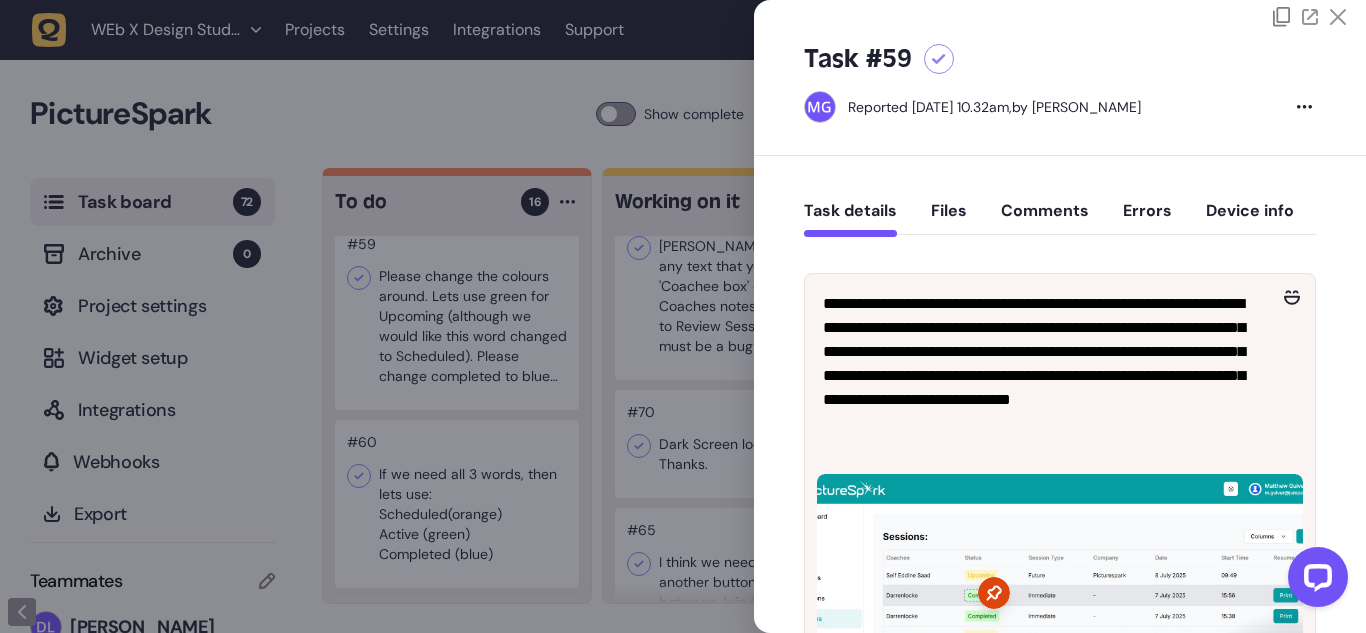 click on "**********" 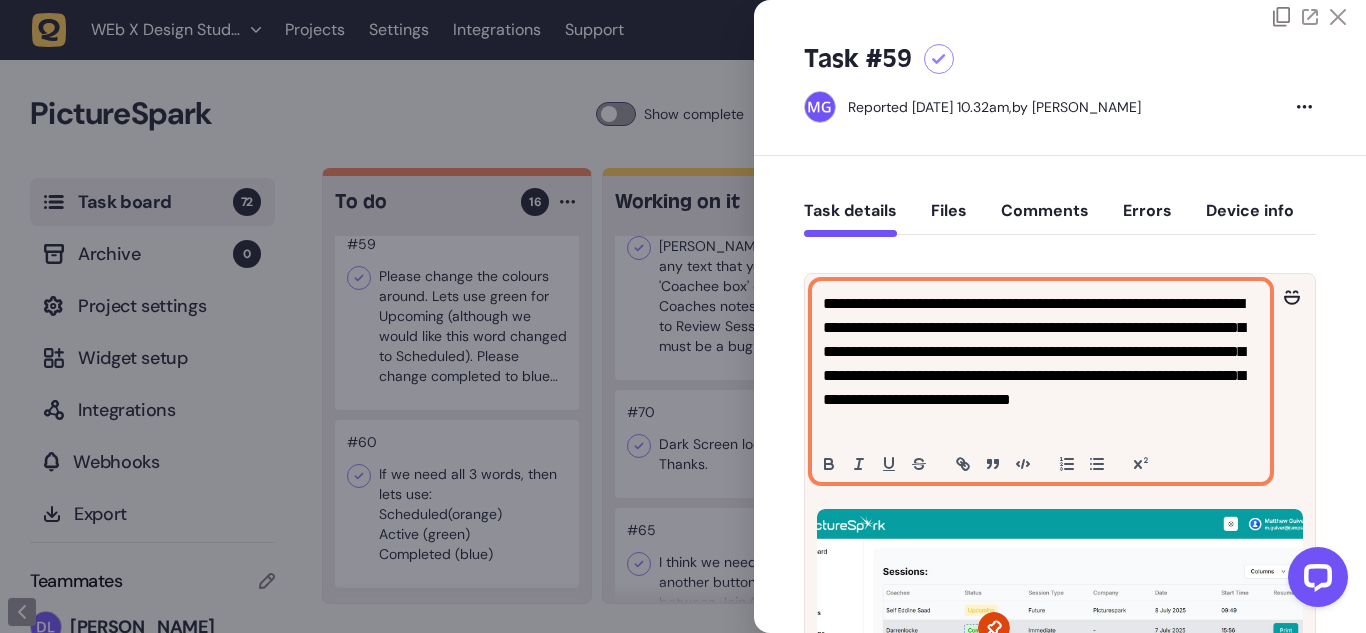 click on "**********" 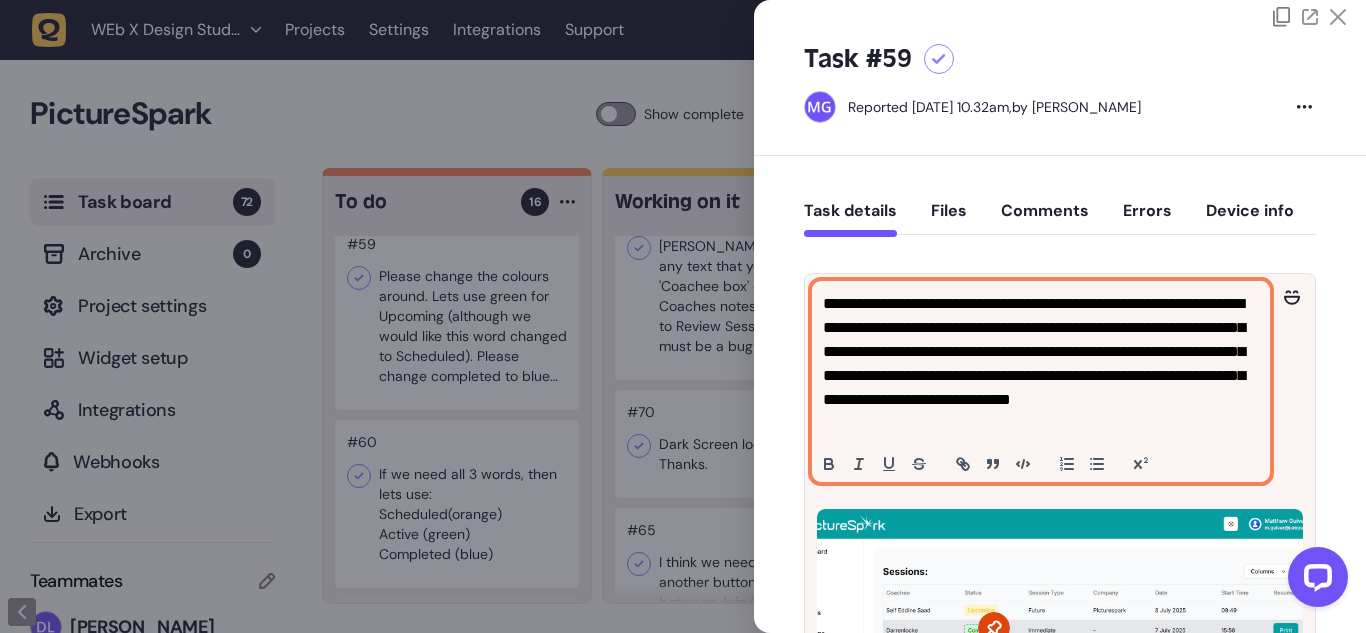 click on "**********" 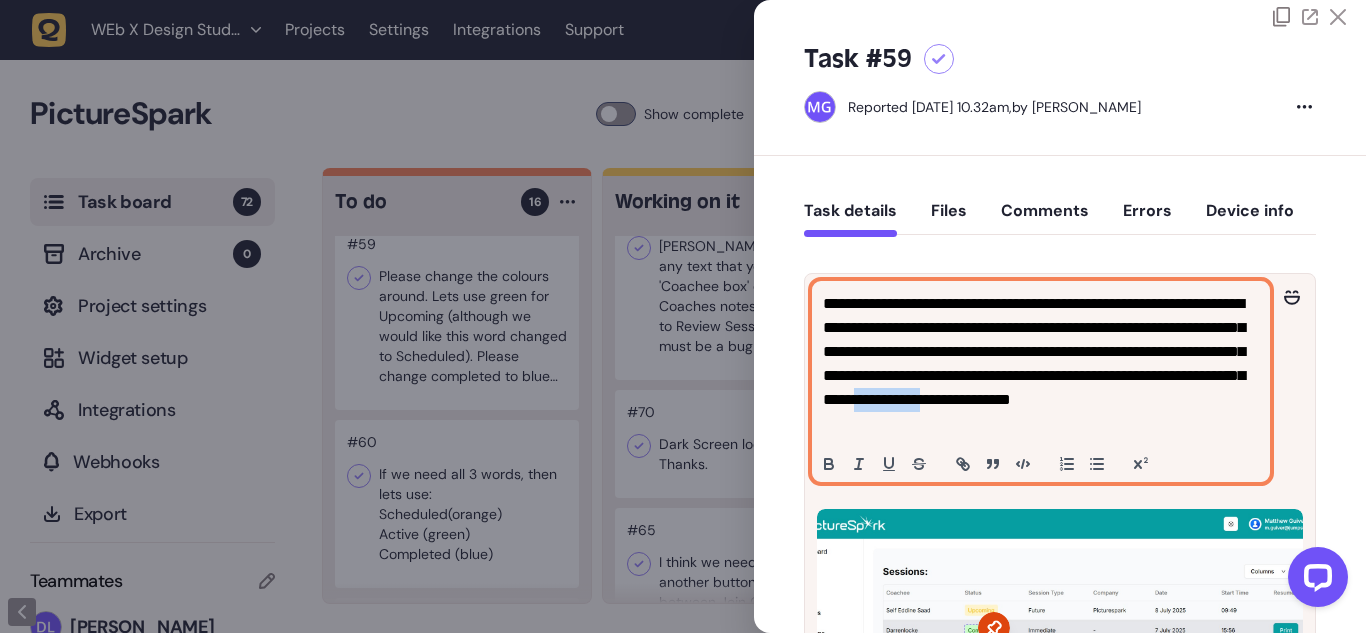 drag, startPoint x: 901, startPoint y: 421, endPoint x: 932, endPoint y: 418, distance: 31.144823 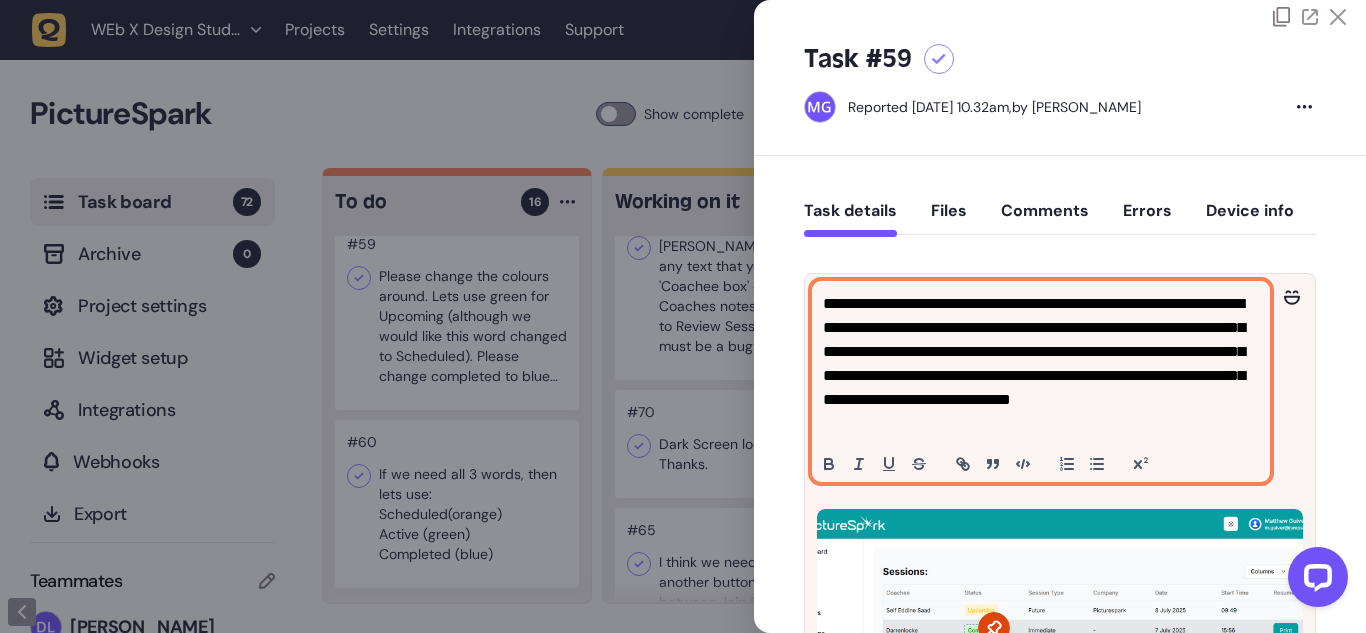 click on "**********" 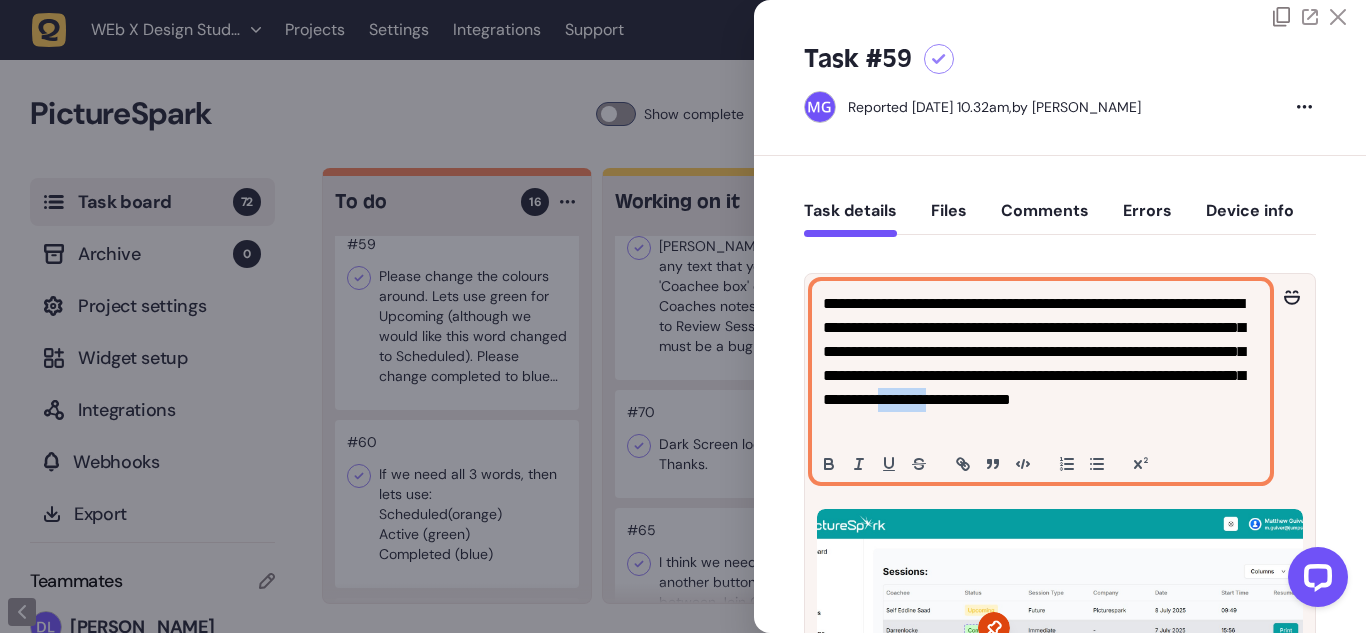 click on "**********" 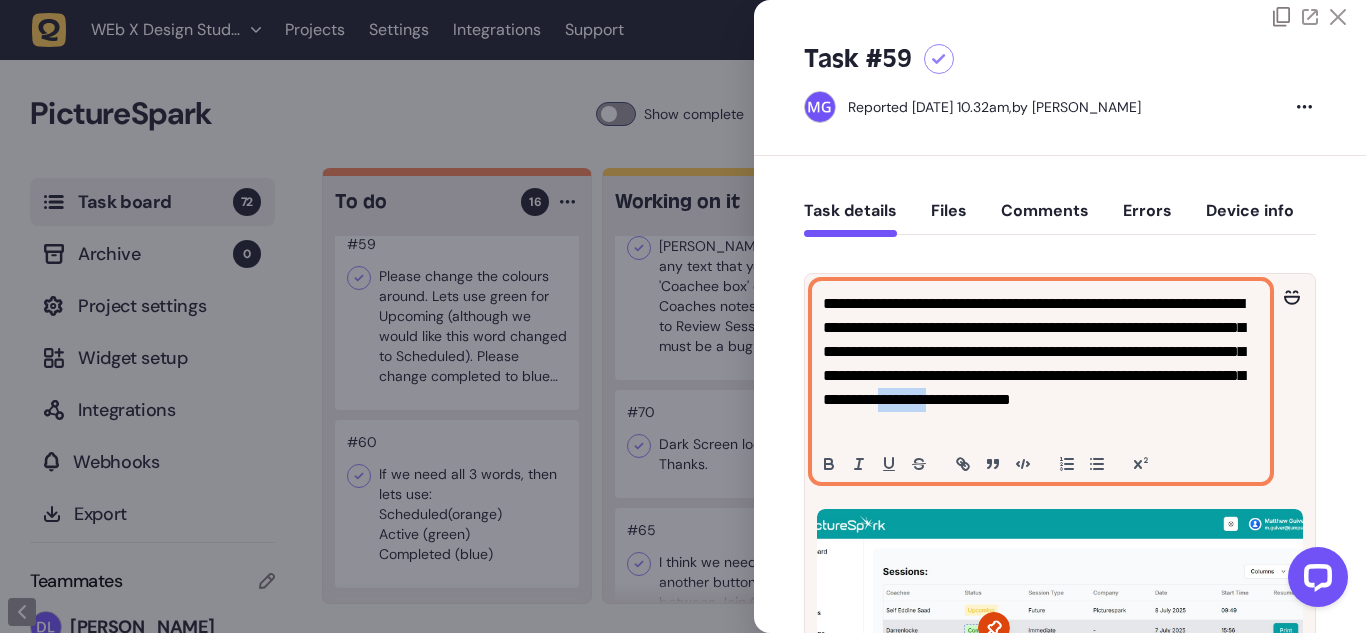 copy on "********" 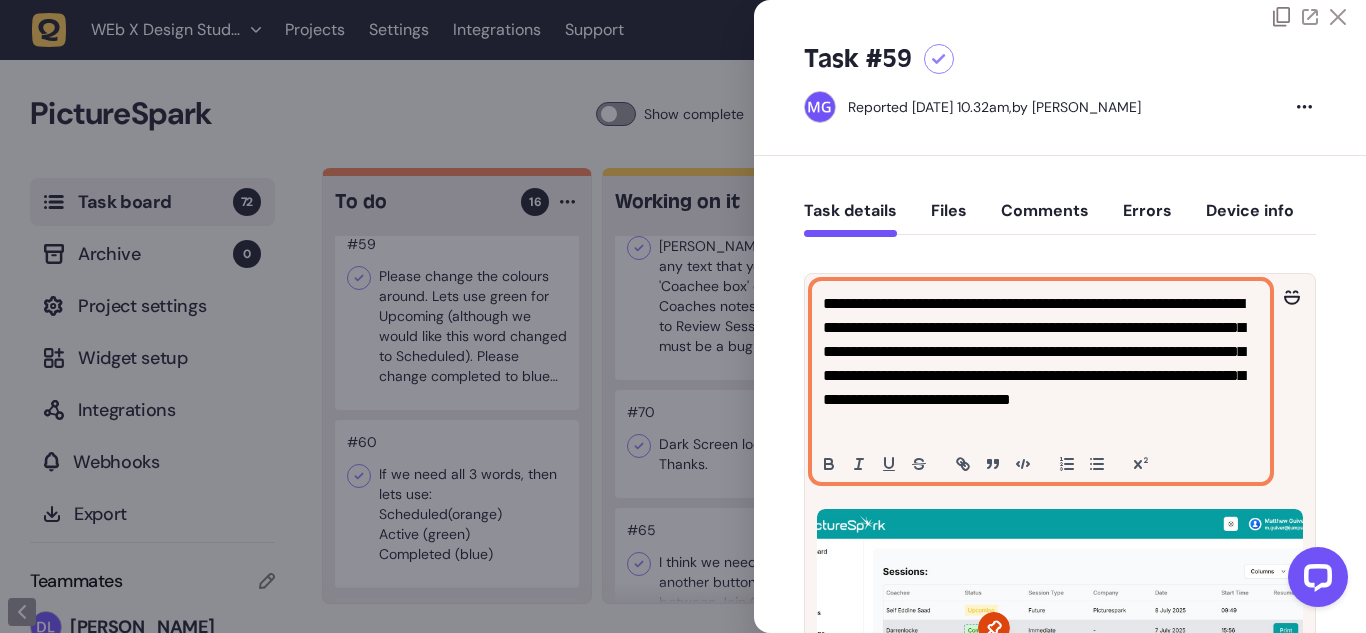 click on "**********" 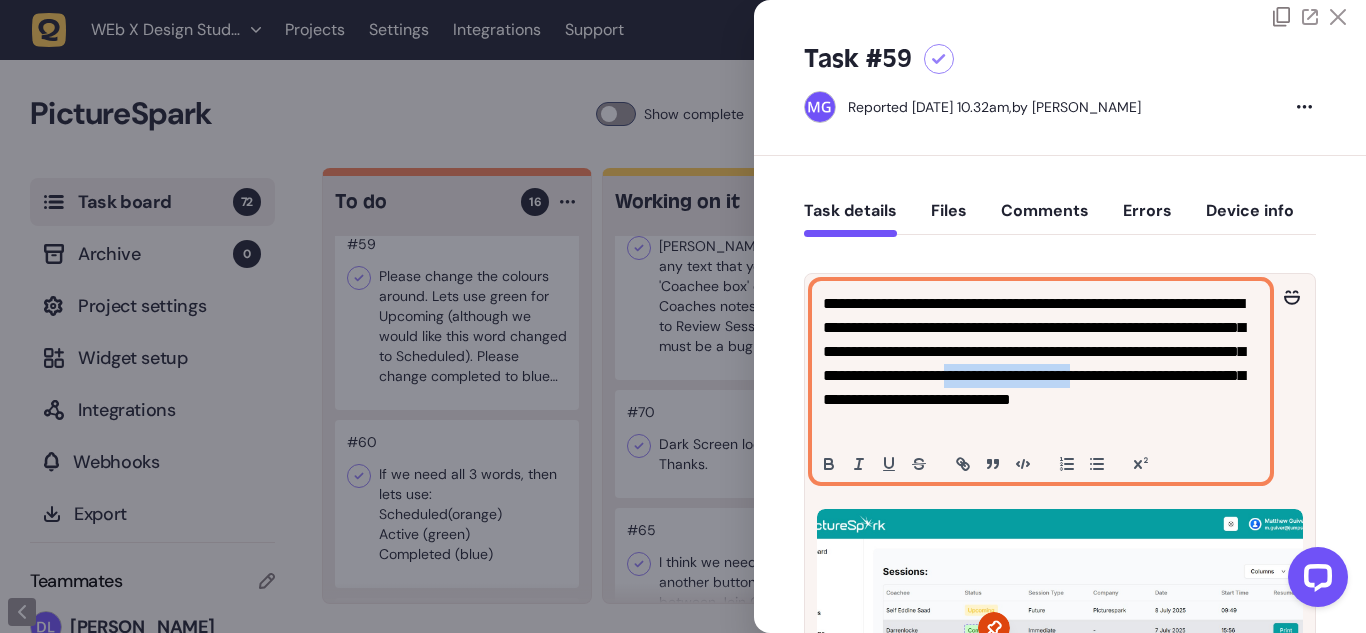 drag, startPoint x: 950, startPoint y: 394, endPoint x: 1048, endPoint y: 395, distance: 98.005104 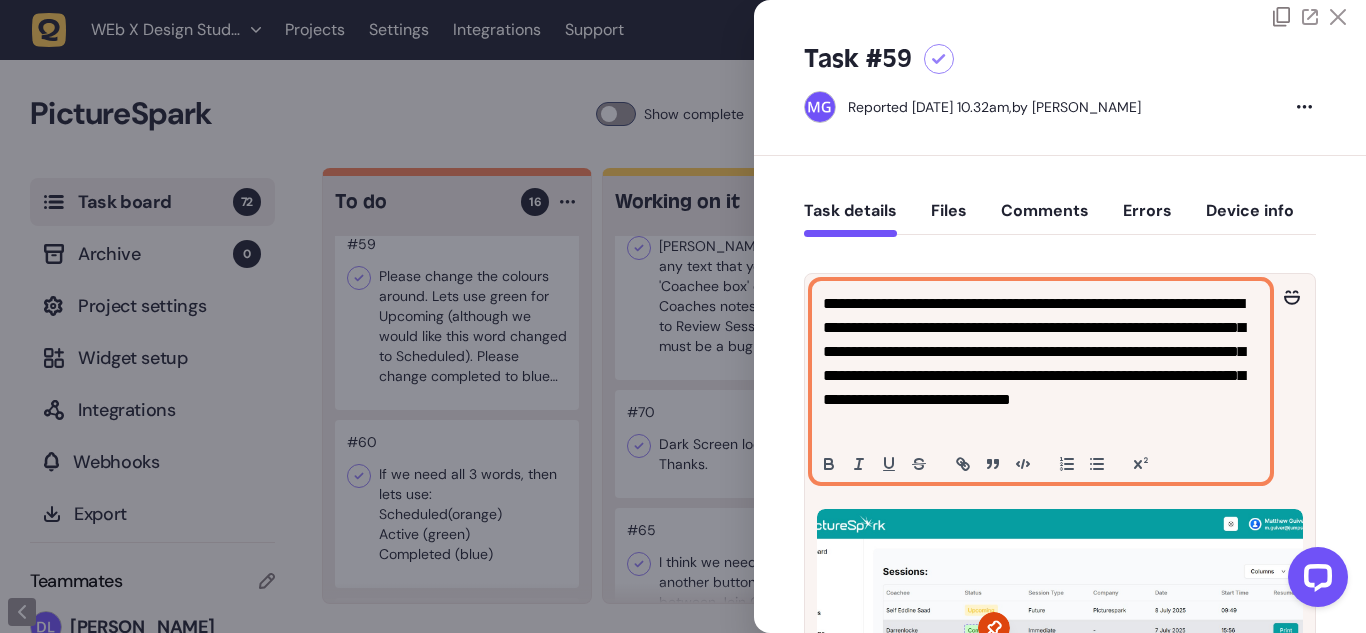 click on "**********" 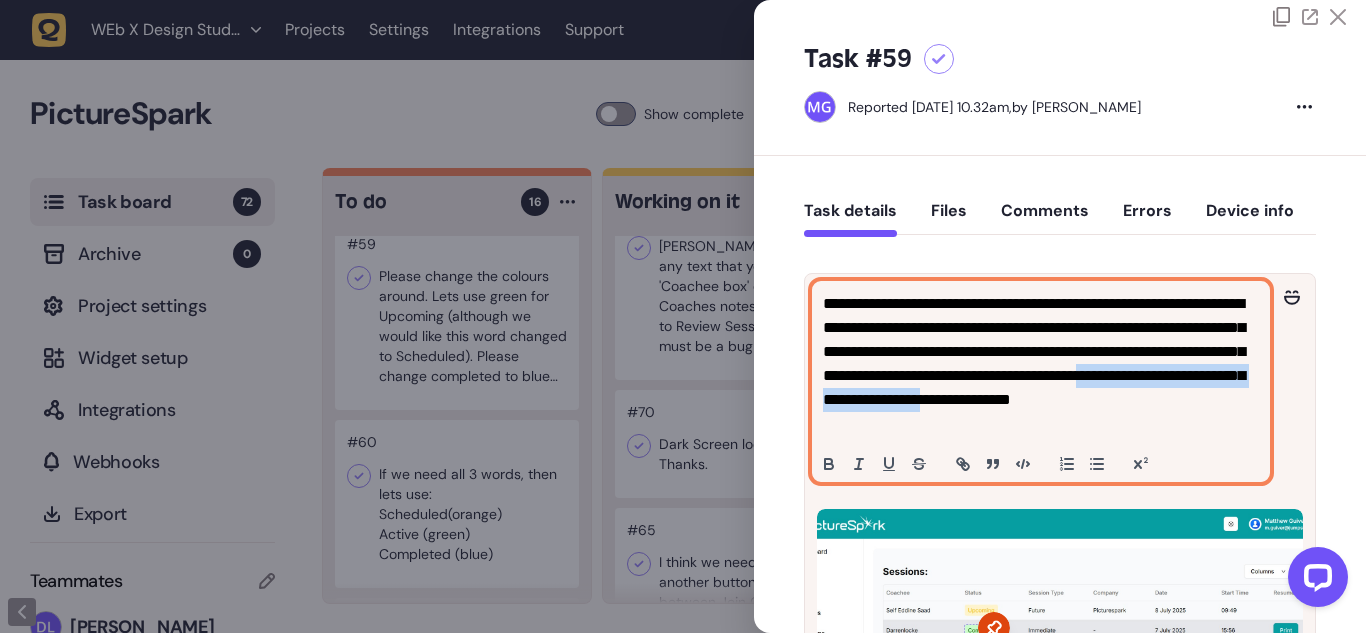 drag, startPoint x: 1105, startPoint y: 392, endPoint x: 945, endPoint y: 417, distance: 161.94135 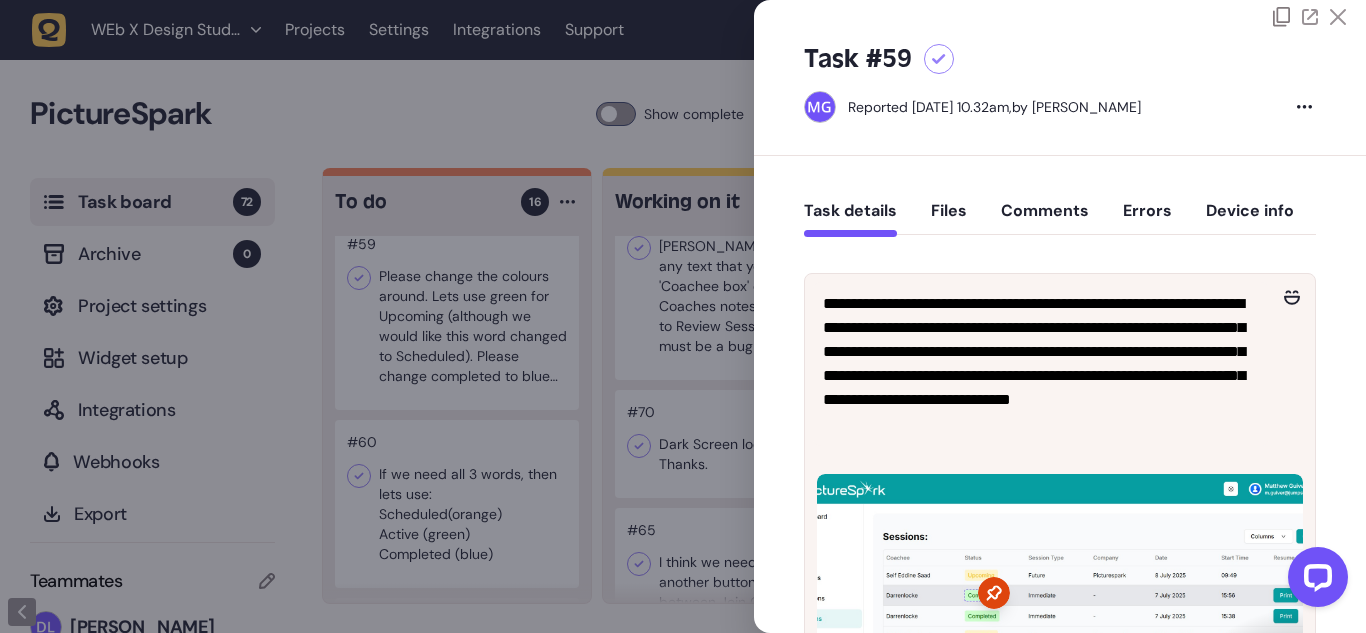click 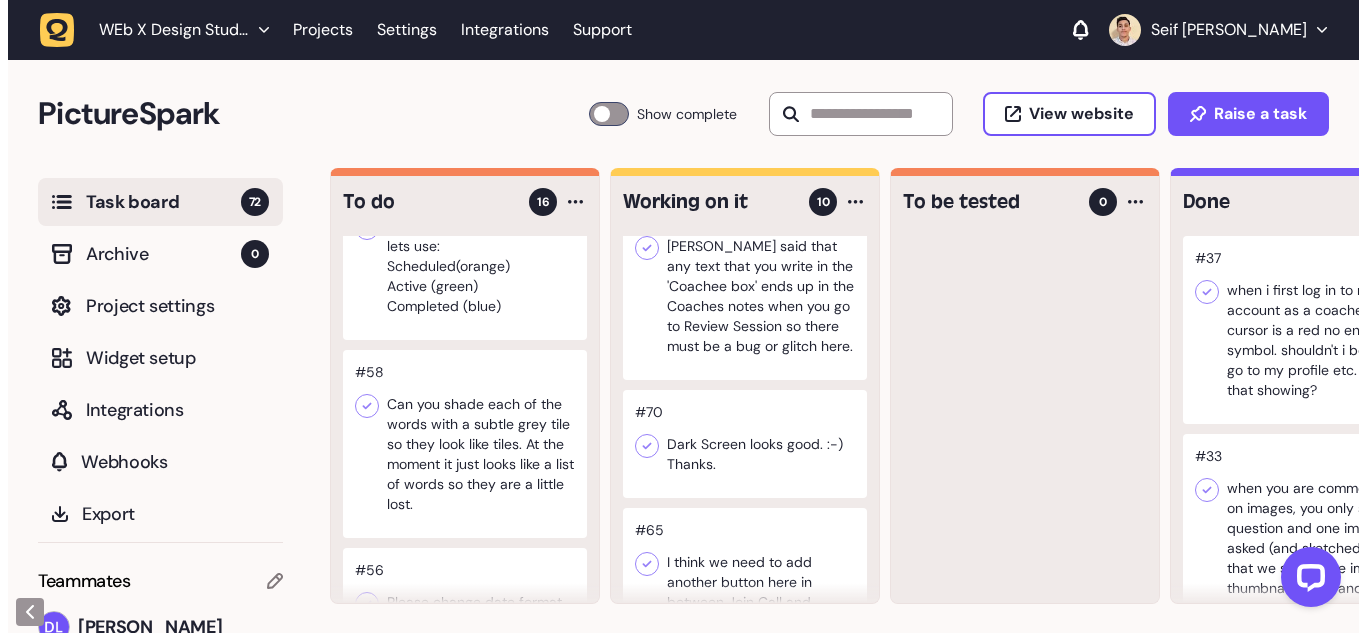 scroll, scrollTop: 758, scrollLeft: 0, axis: vertical 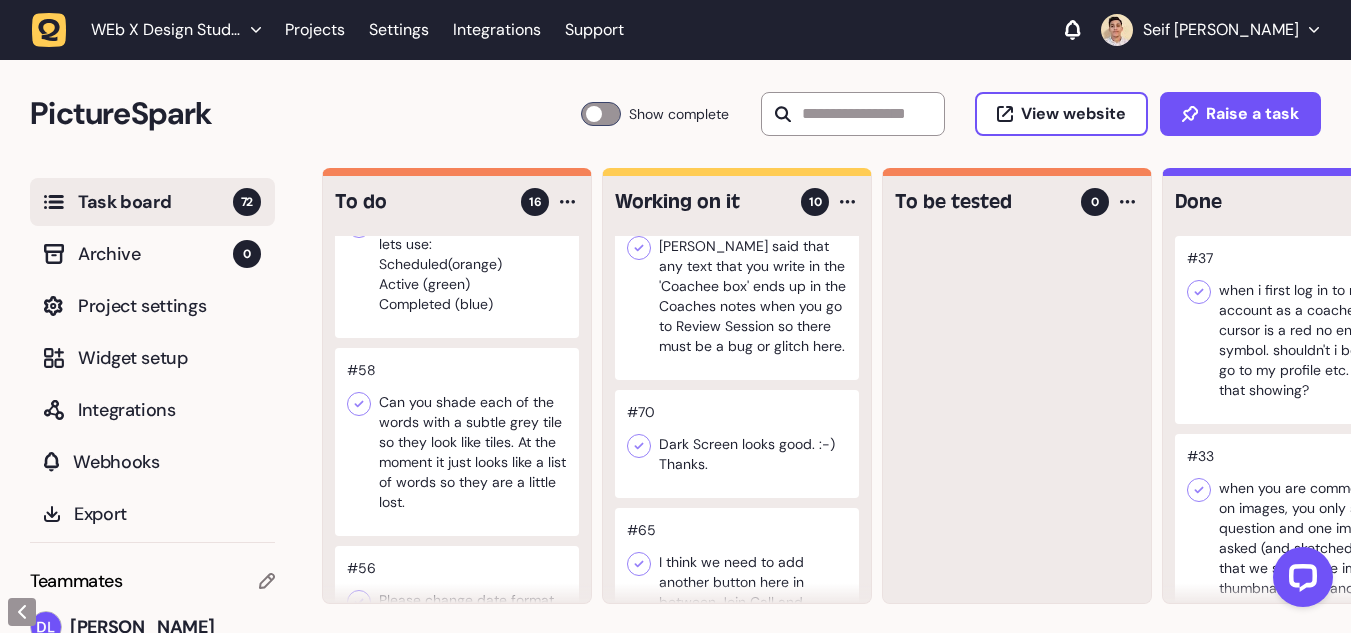 click 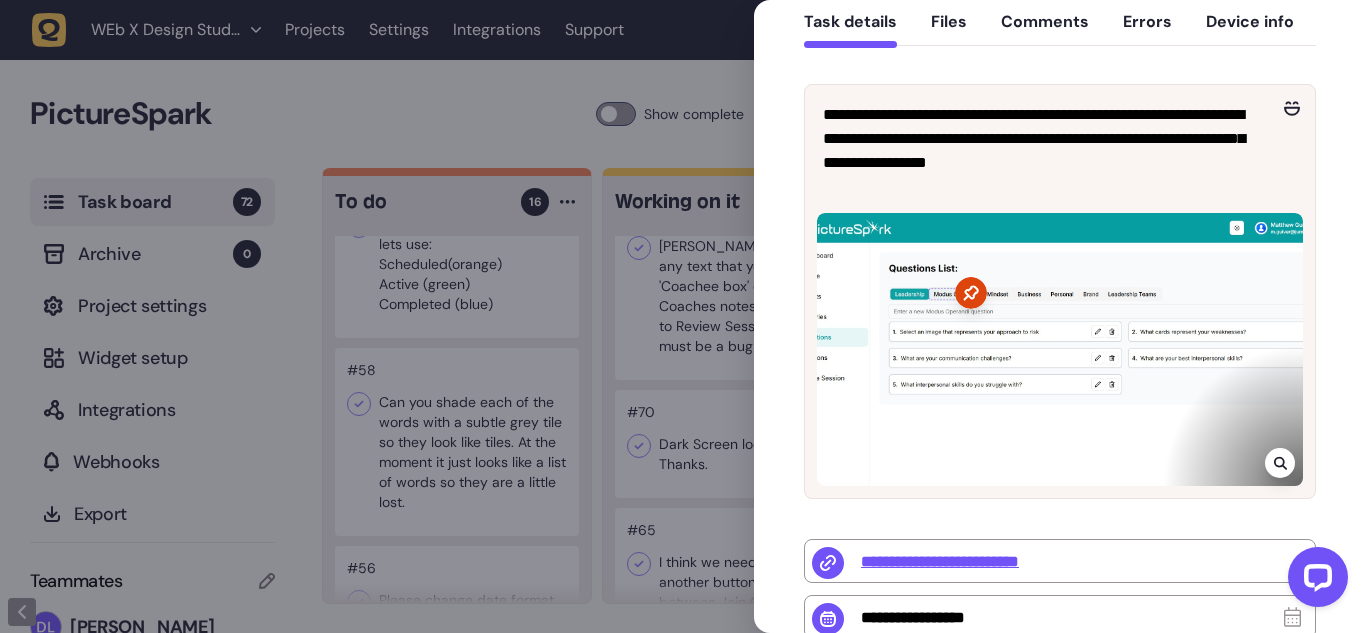 scroll, scrollTop: 203, scrollLeft: 0, axis: vertical 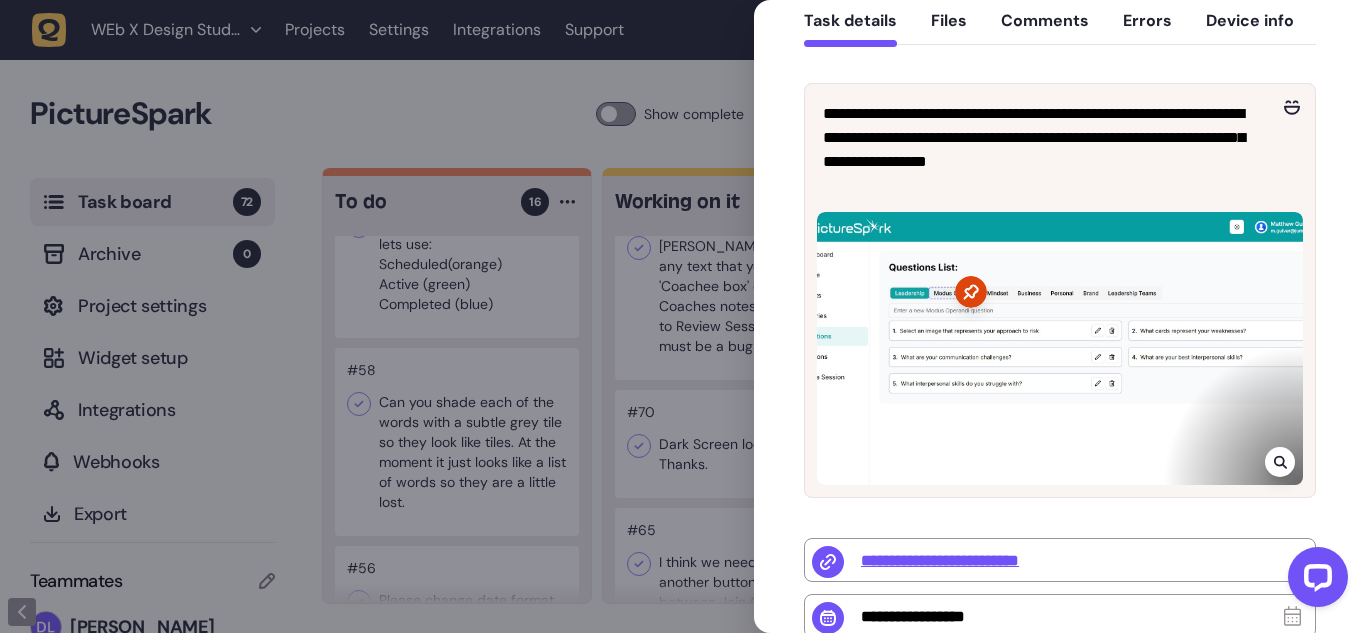 click 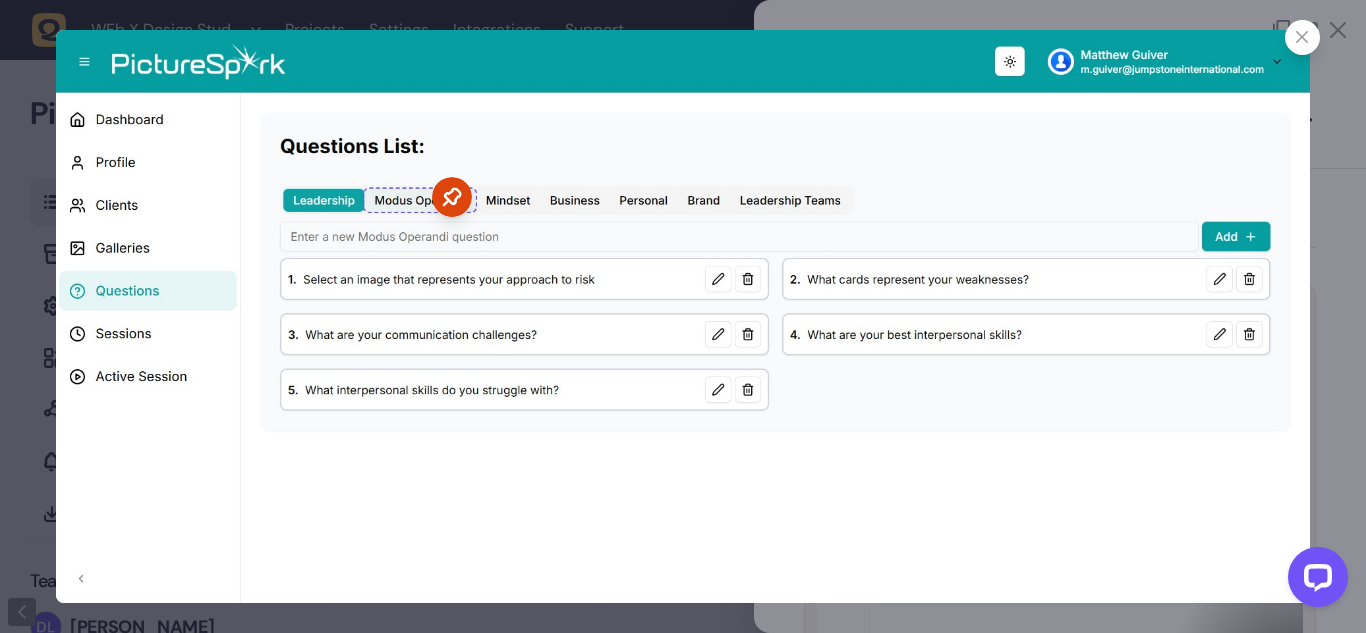 click 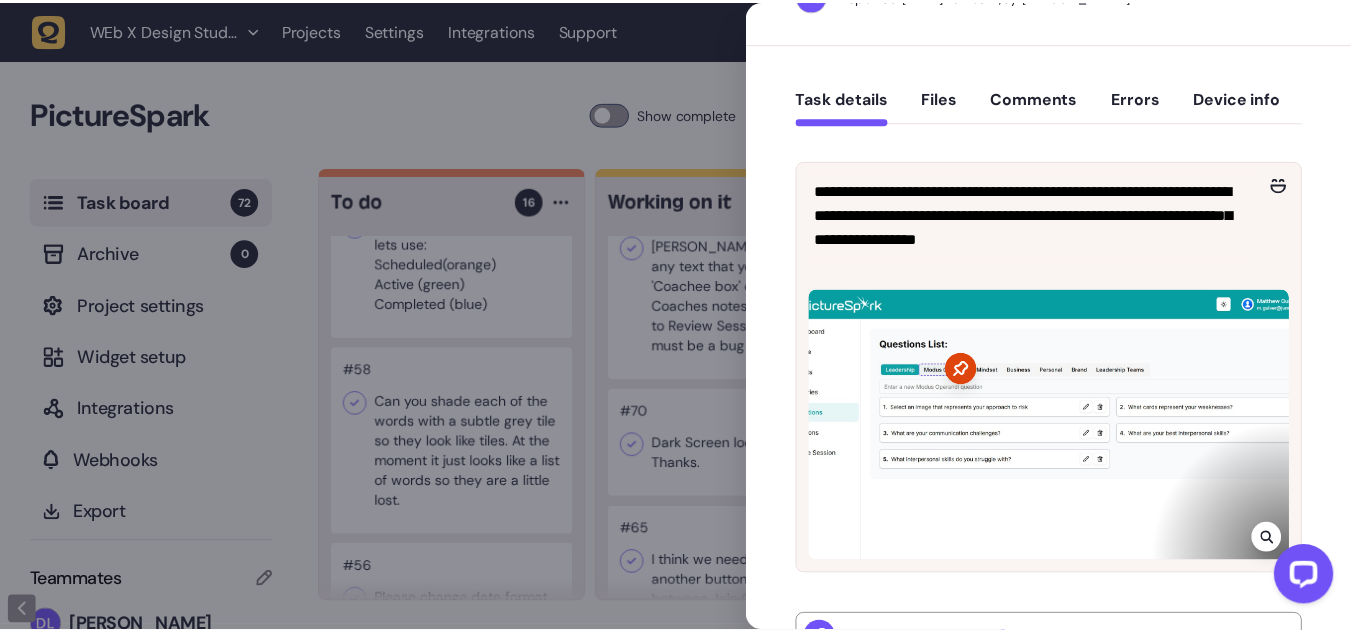 scroll, scrollTop: 124, scrollLeft: 0, axis: vertical 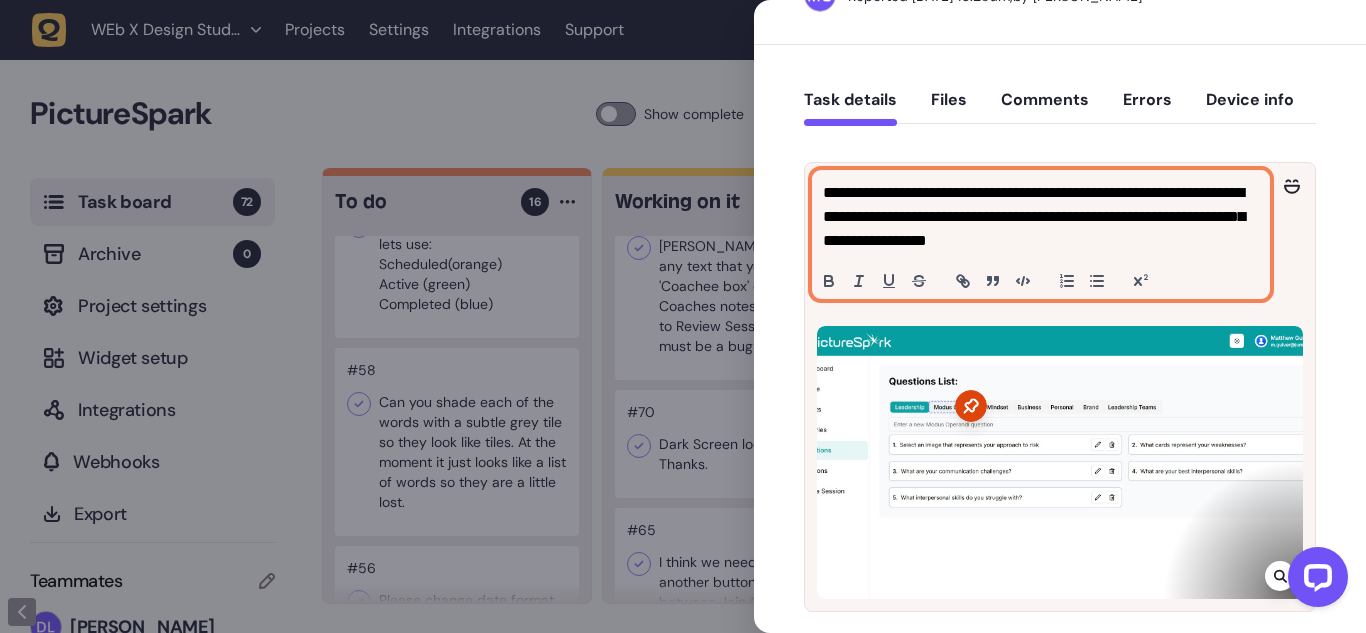 click on "**********" 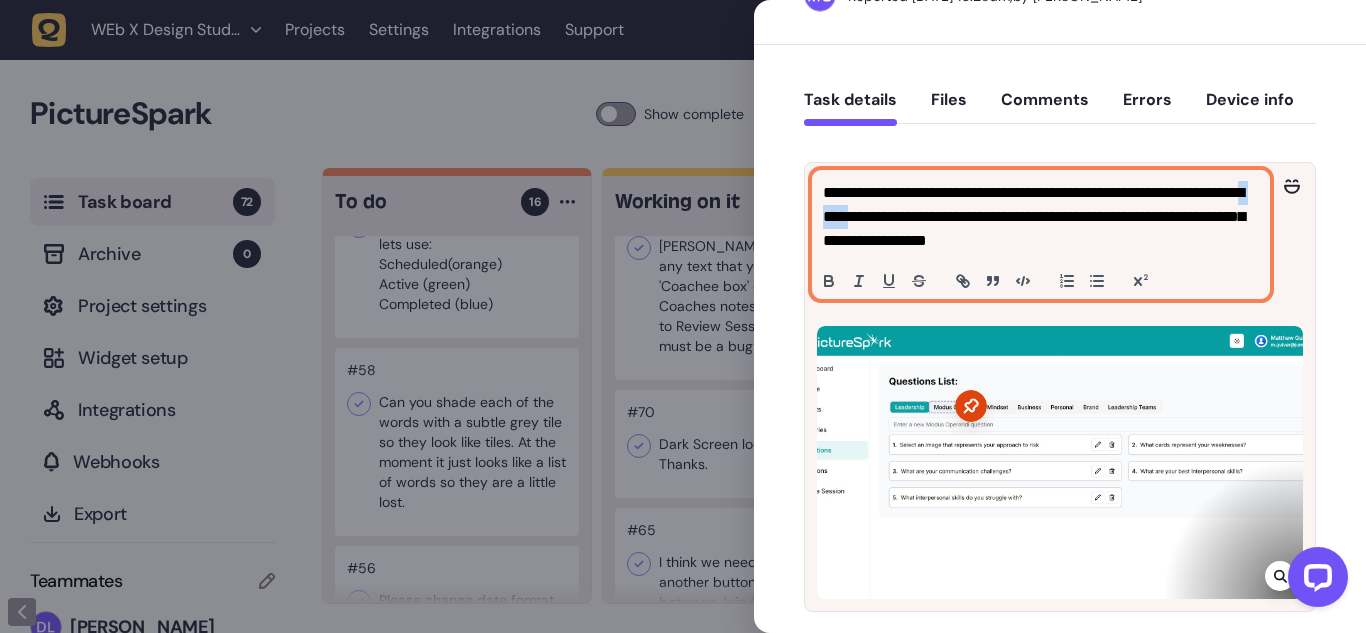click on "**********" 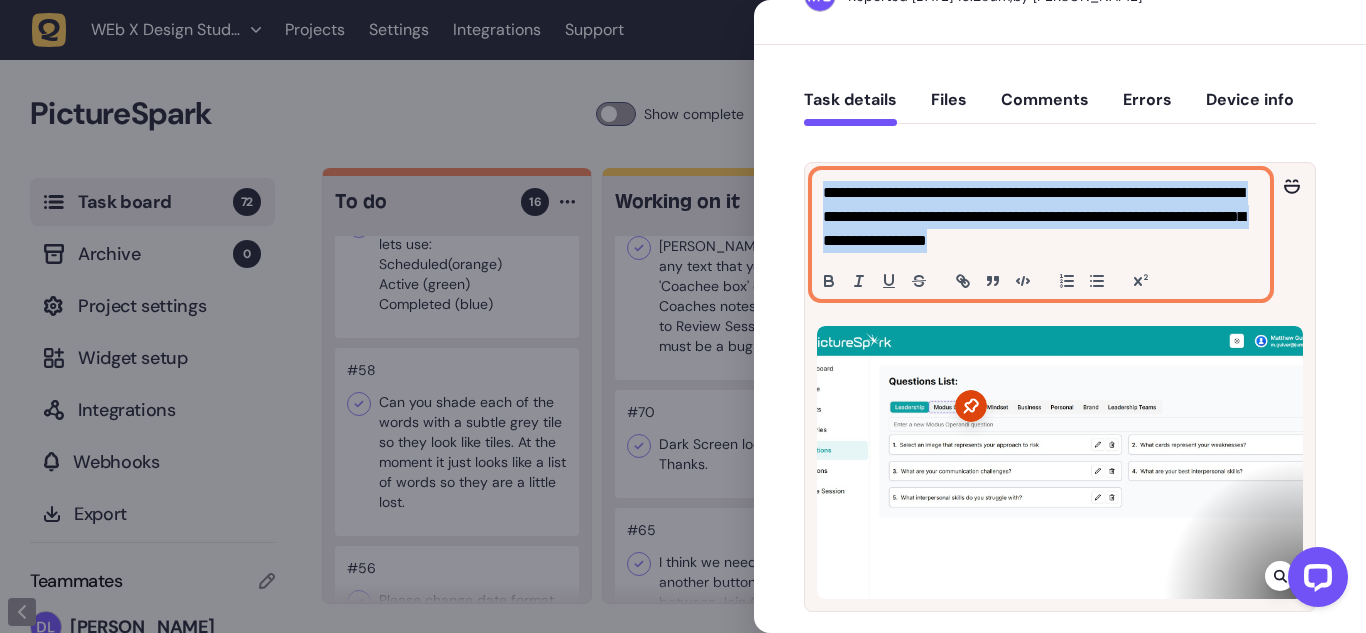click on "**********" 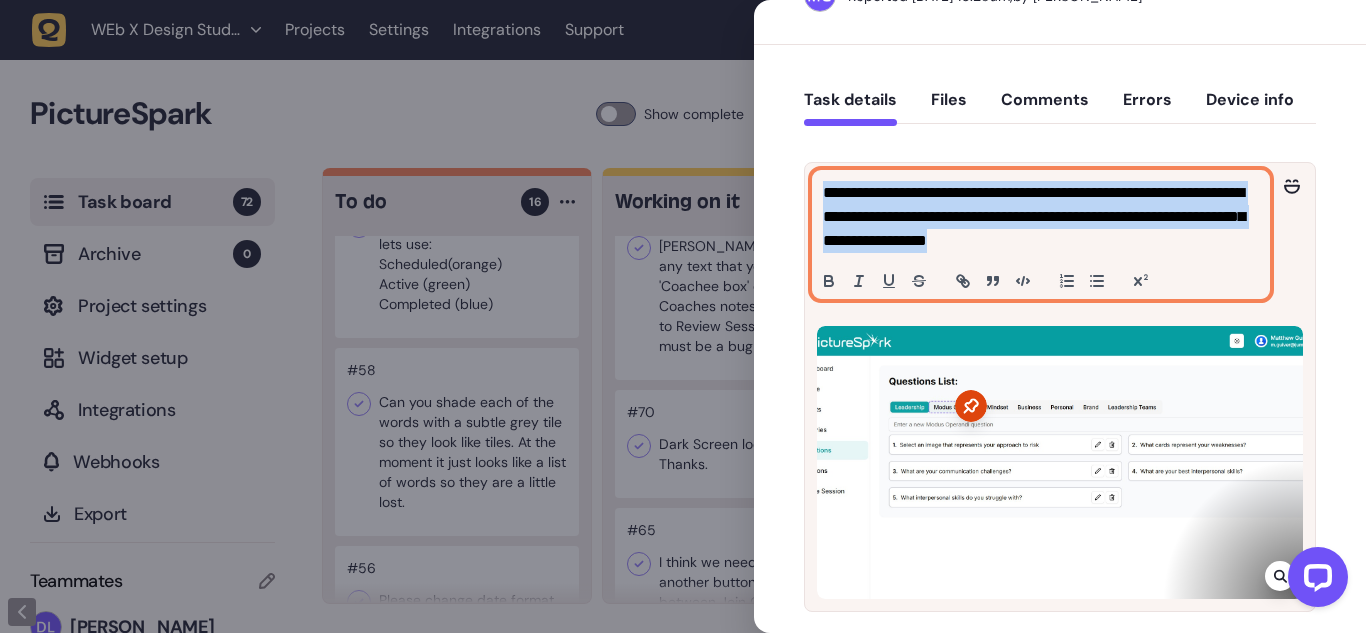 click on "**********" 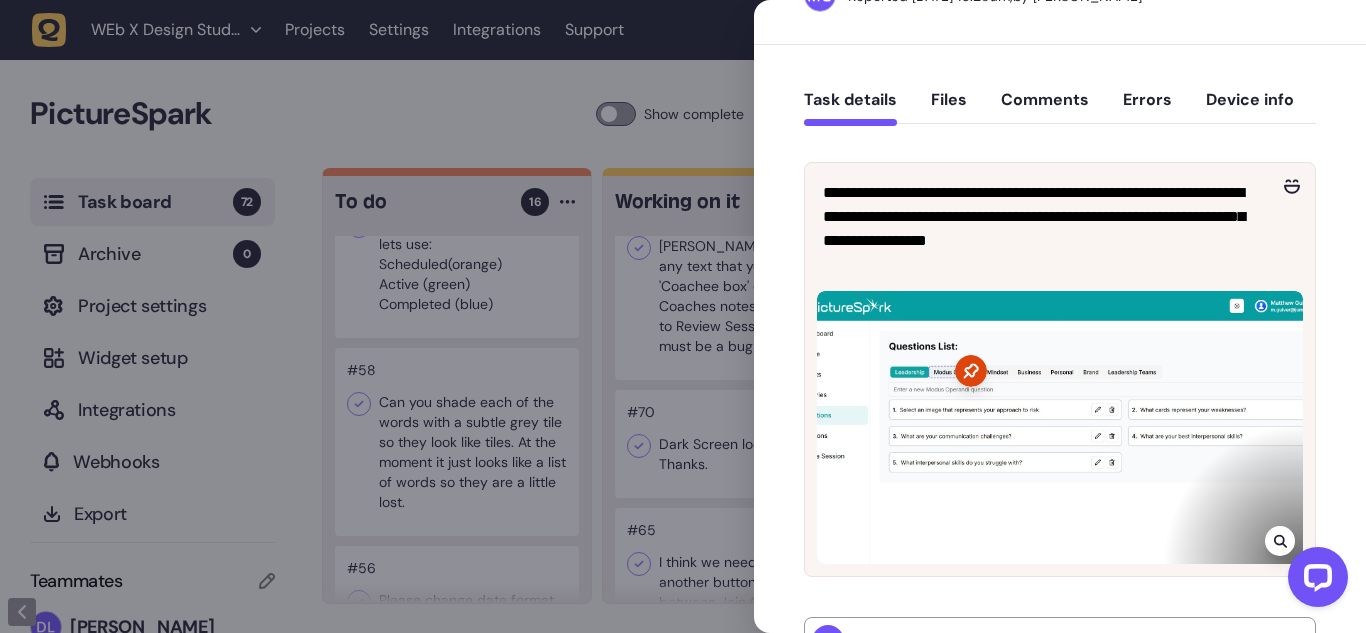 click on "**********" 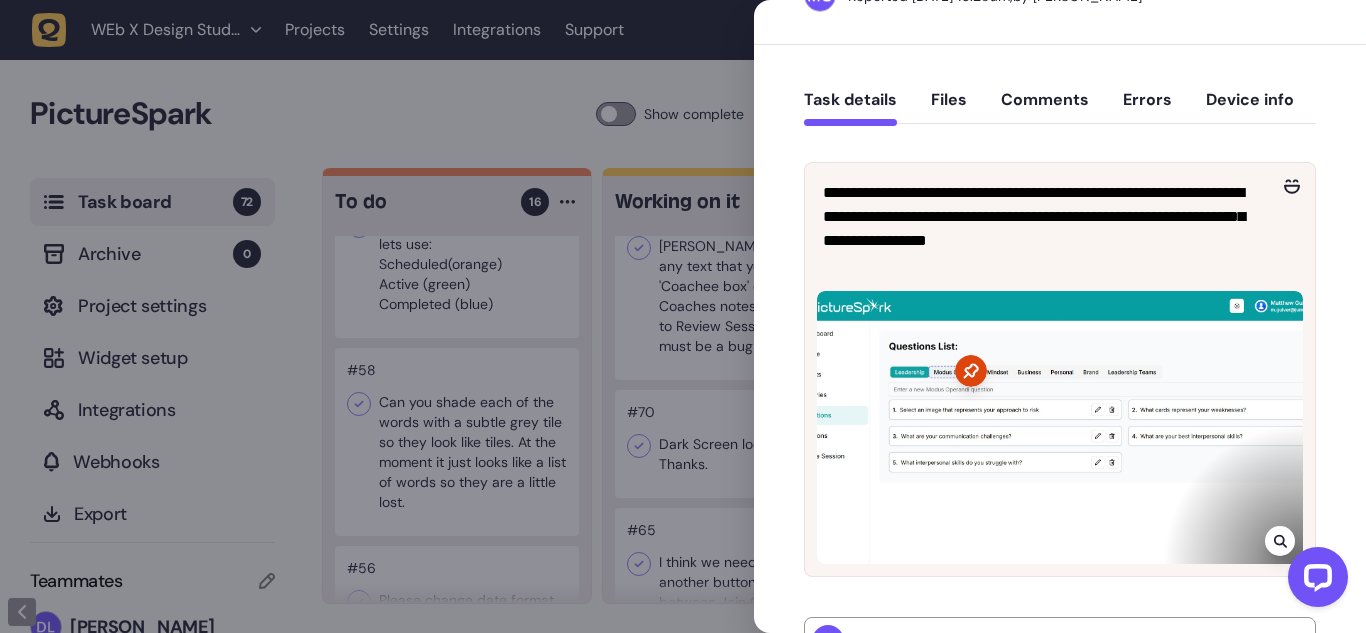 click at bounding box center [1314, 581] 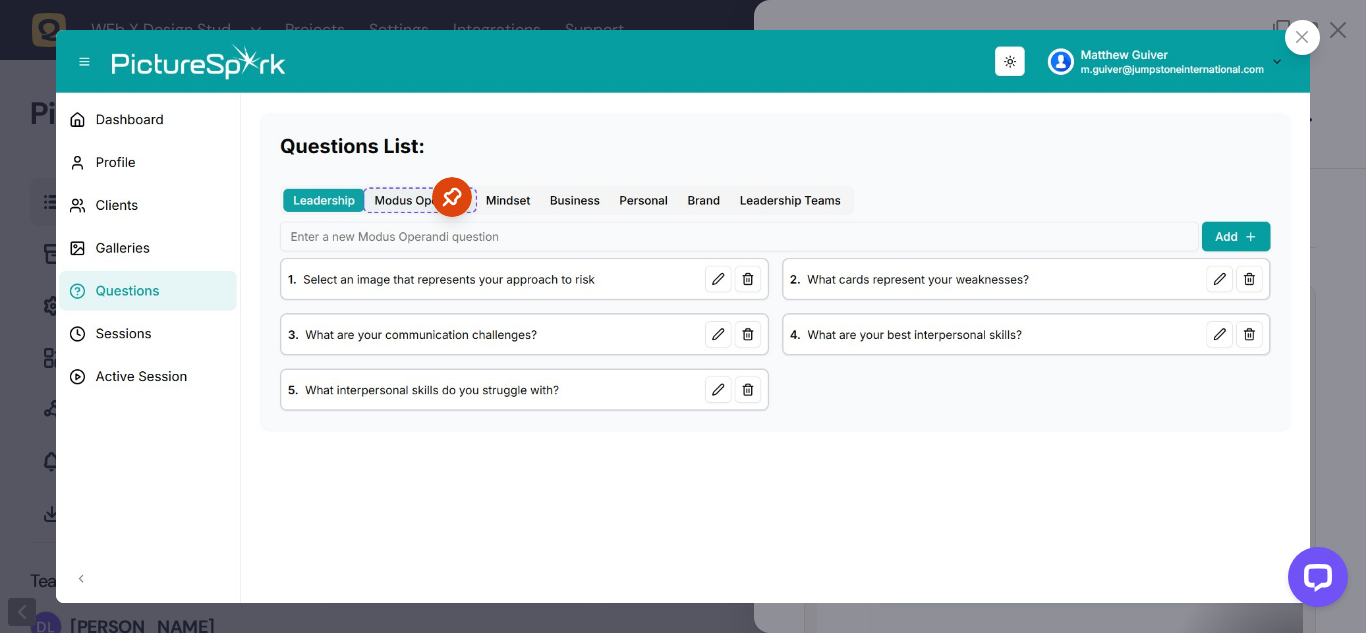 click 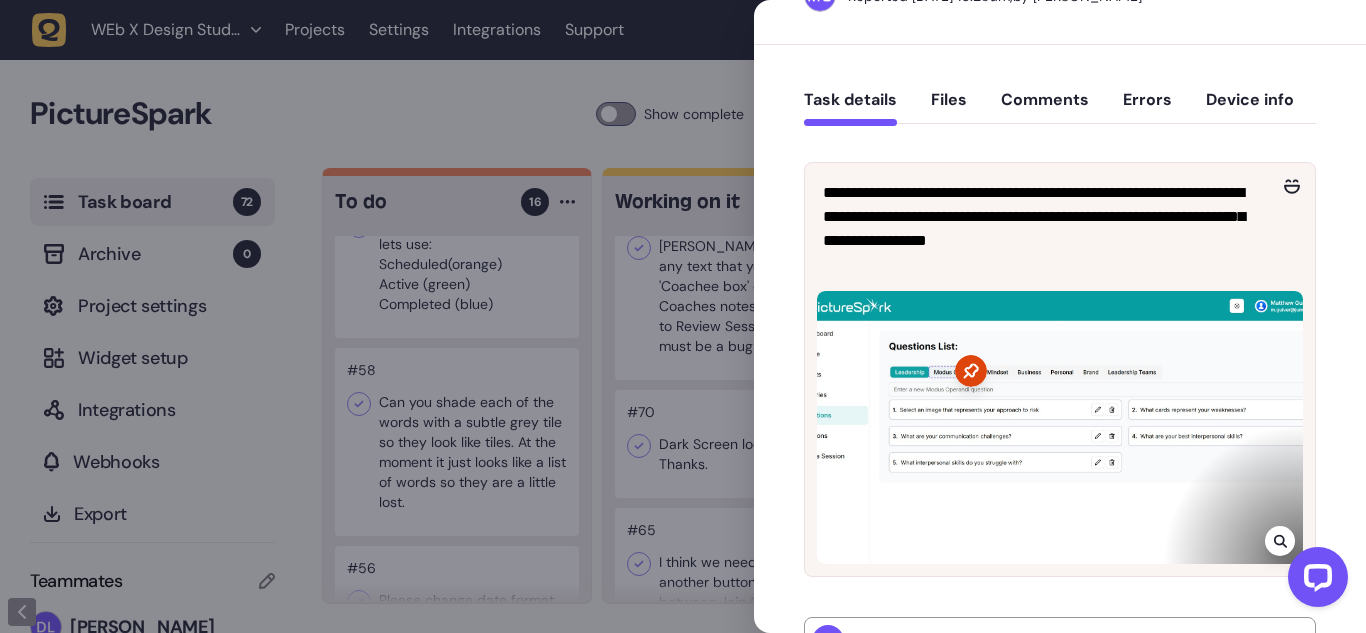 click 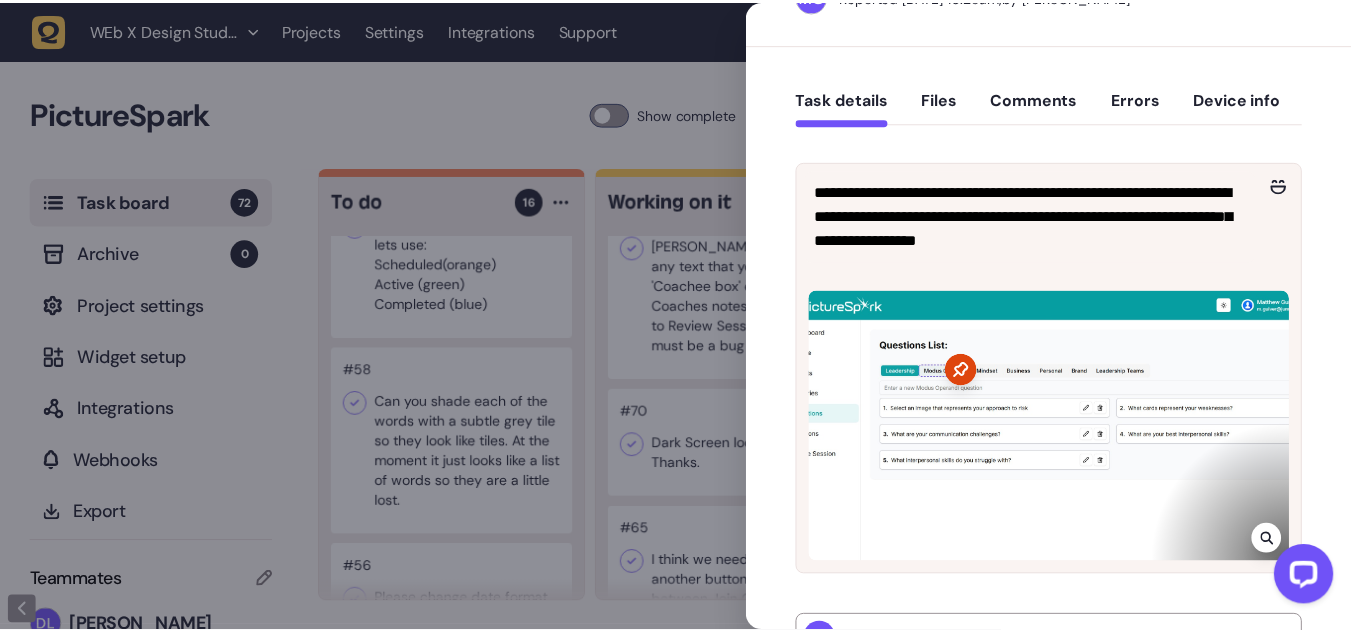 scroll, scrollTop: 122, scrollLeft: 0, axis: vertical 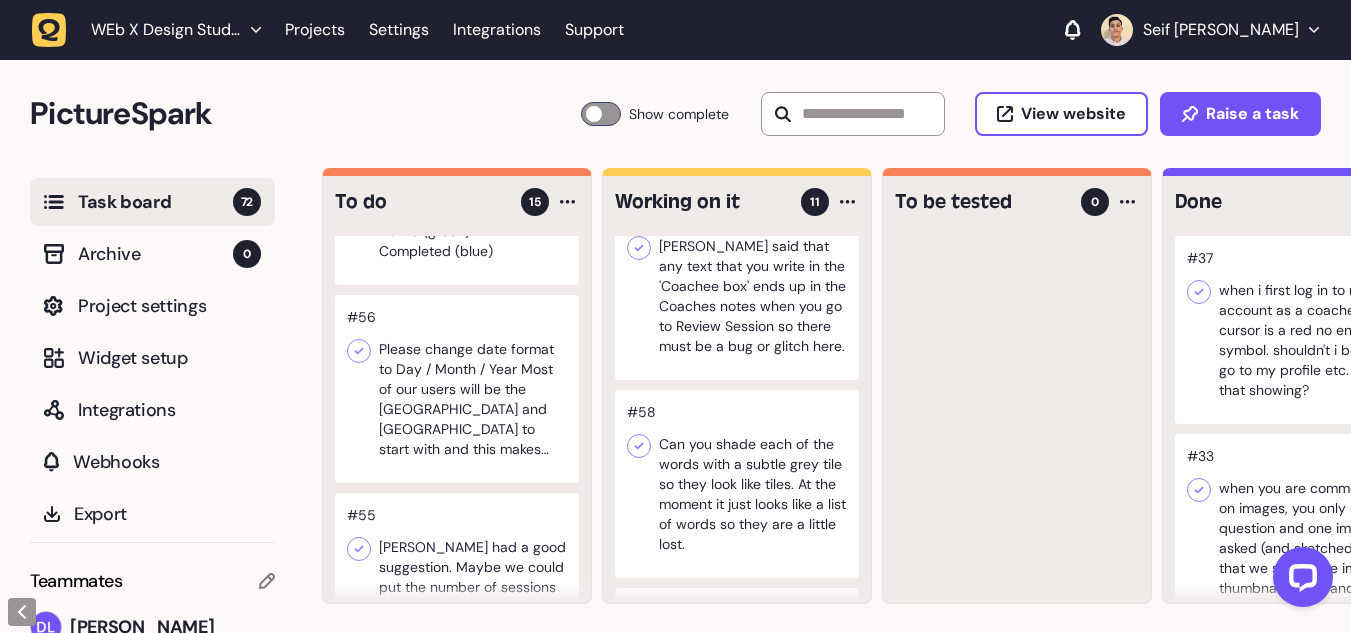 click 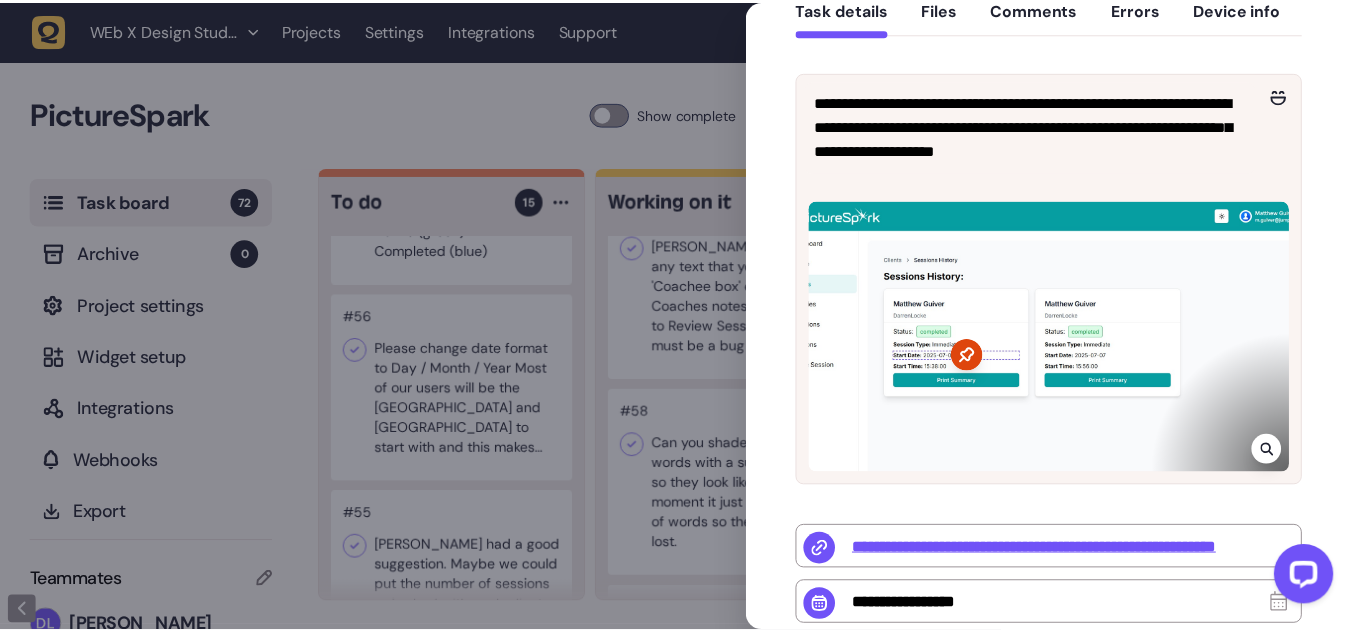 scroll, scrollTop: 217, scrollLeft: 0, axis: vertical 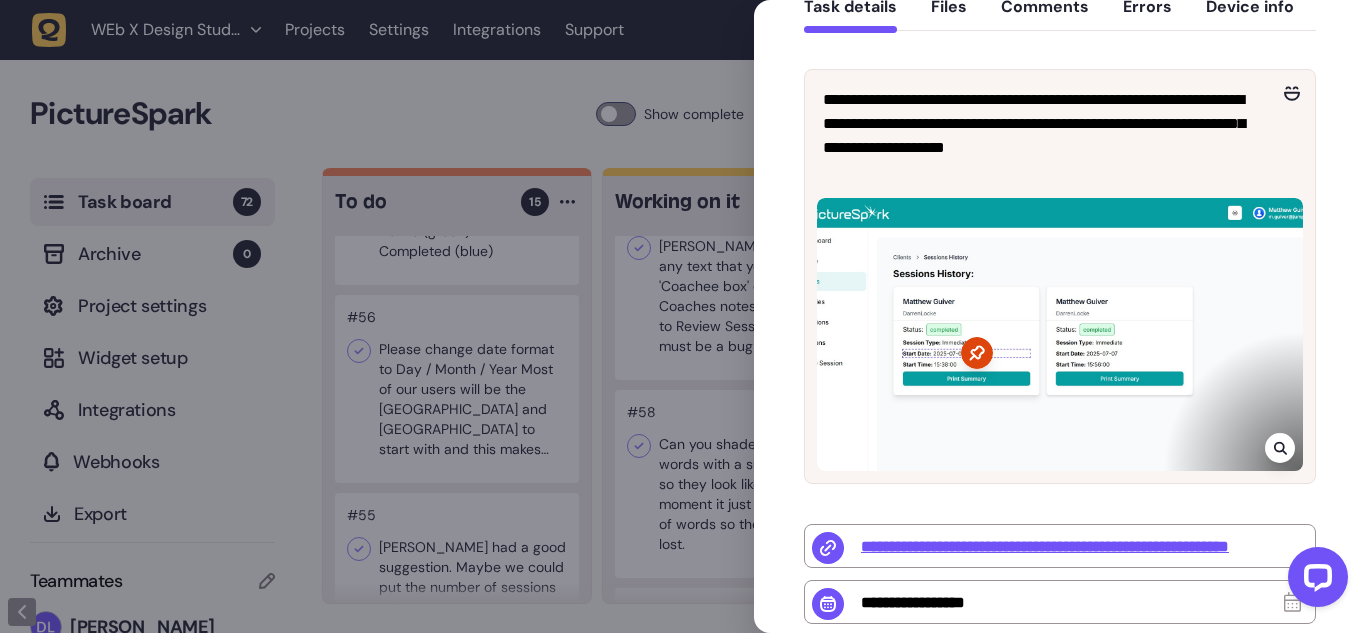 click 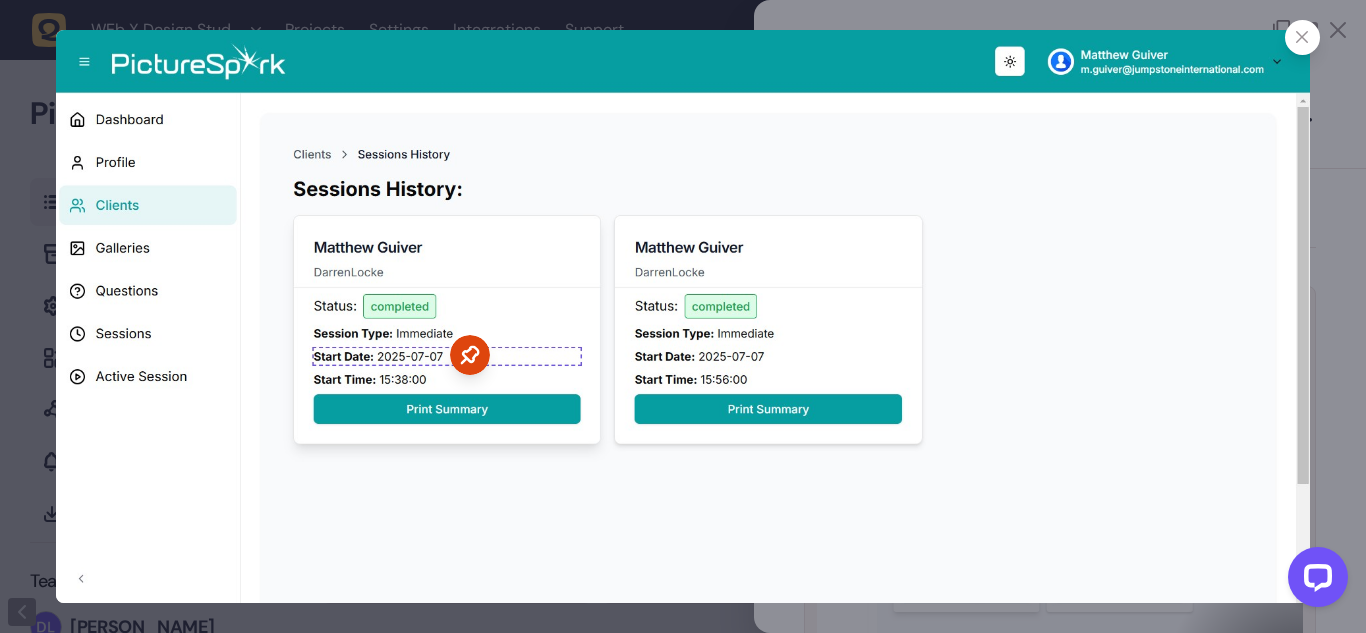 click 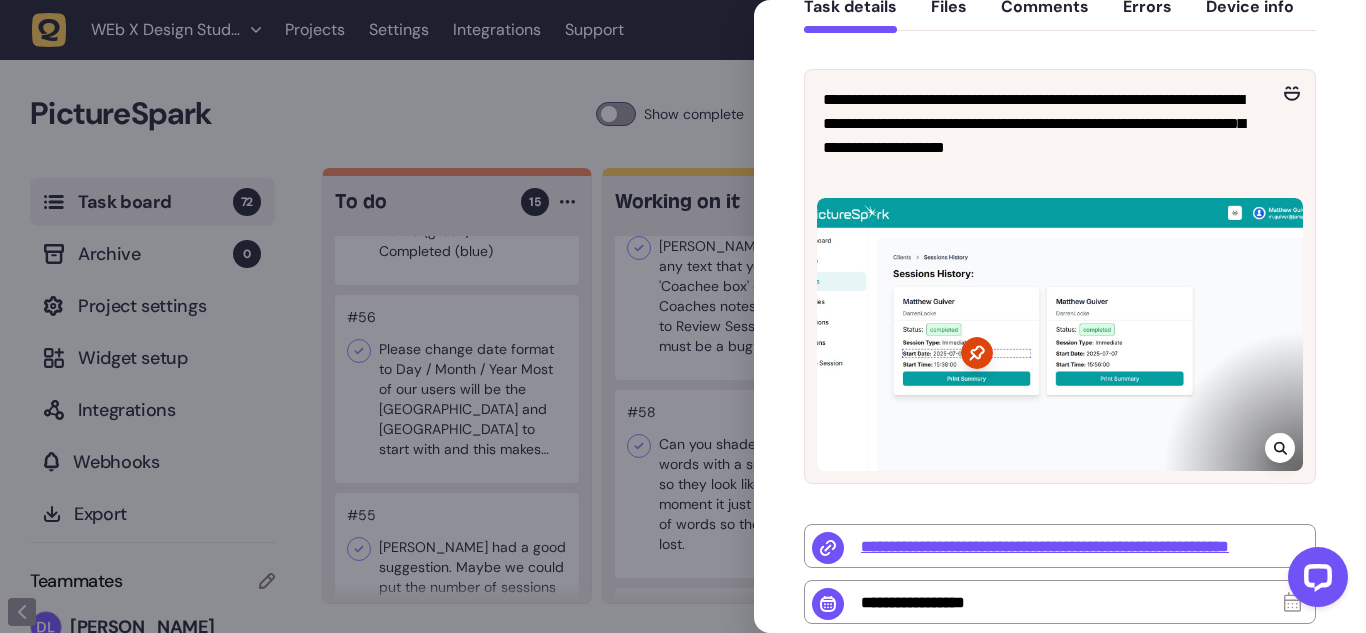 click 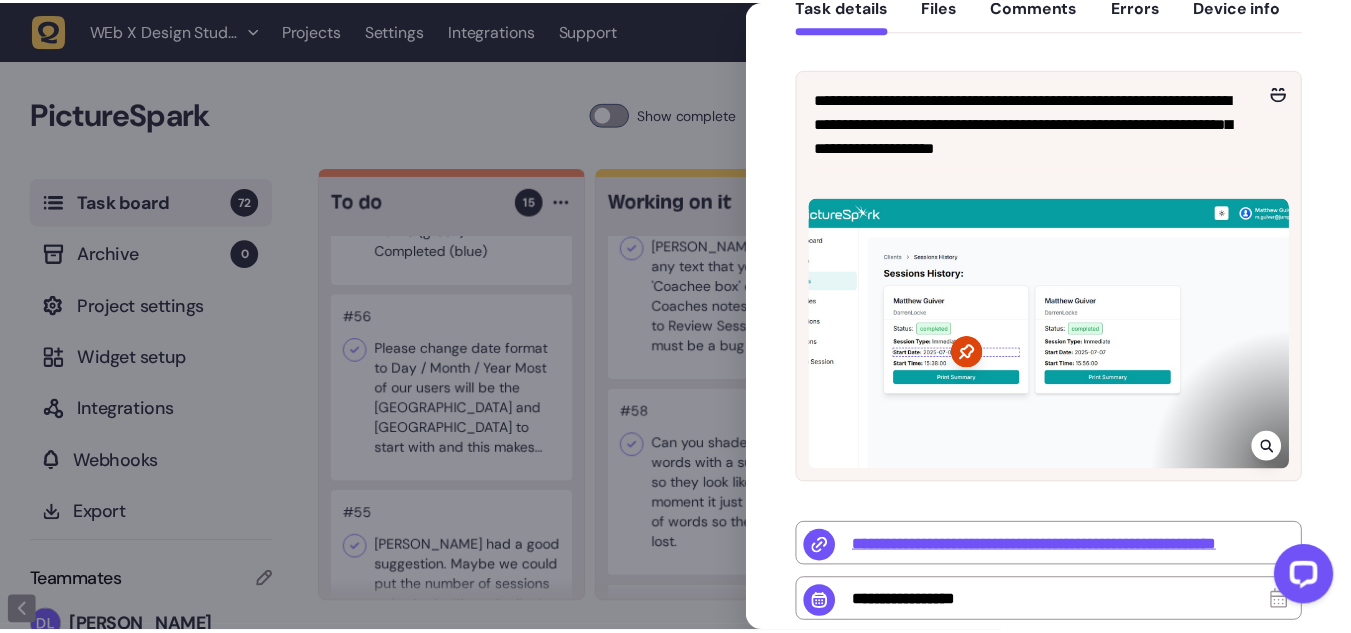 scroll, scrollTop: 122, scrollLeft: 0, axis: vertical 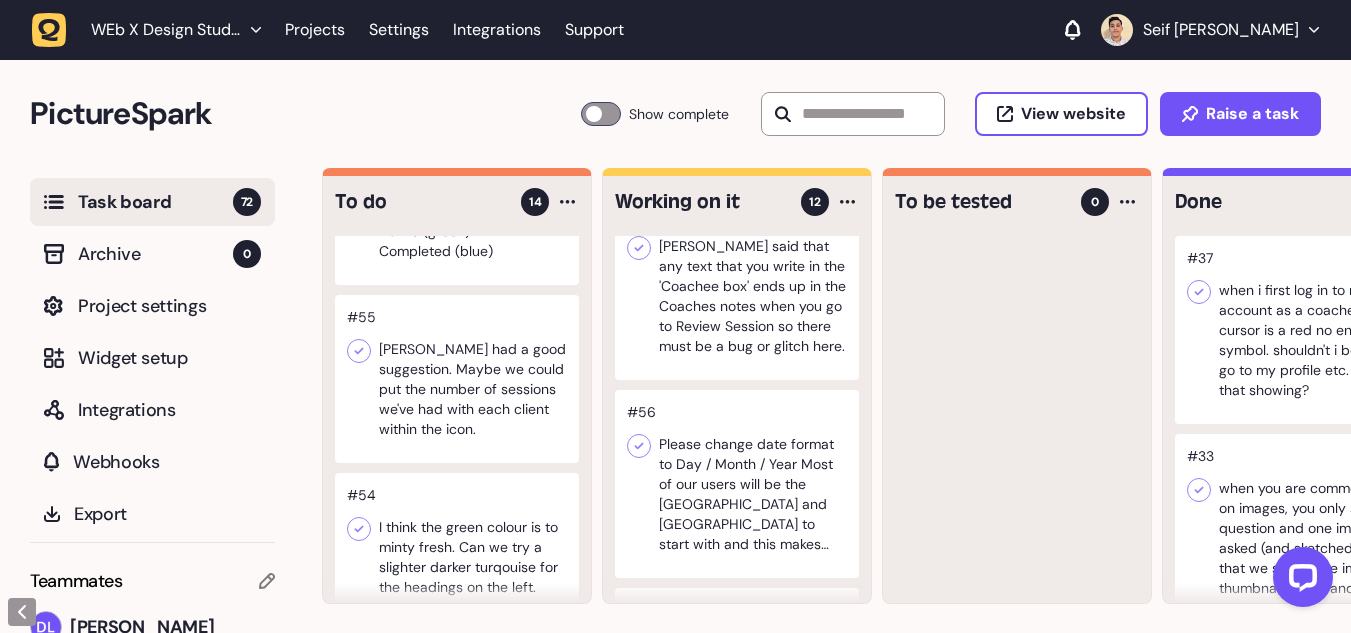 click 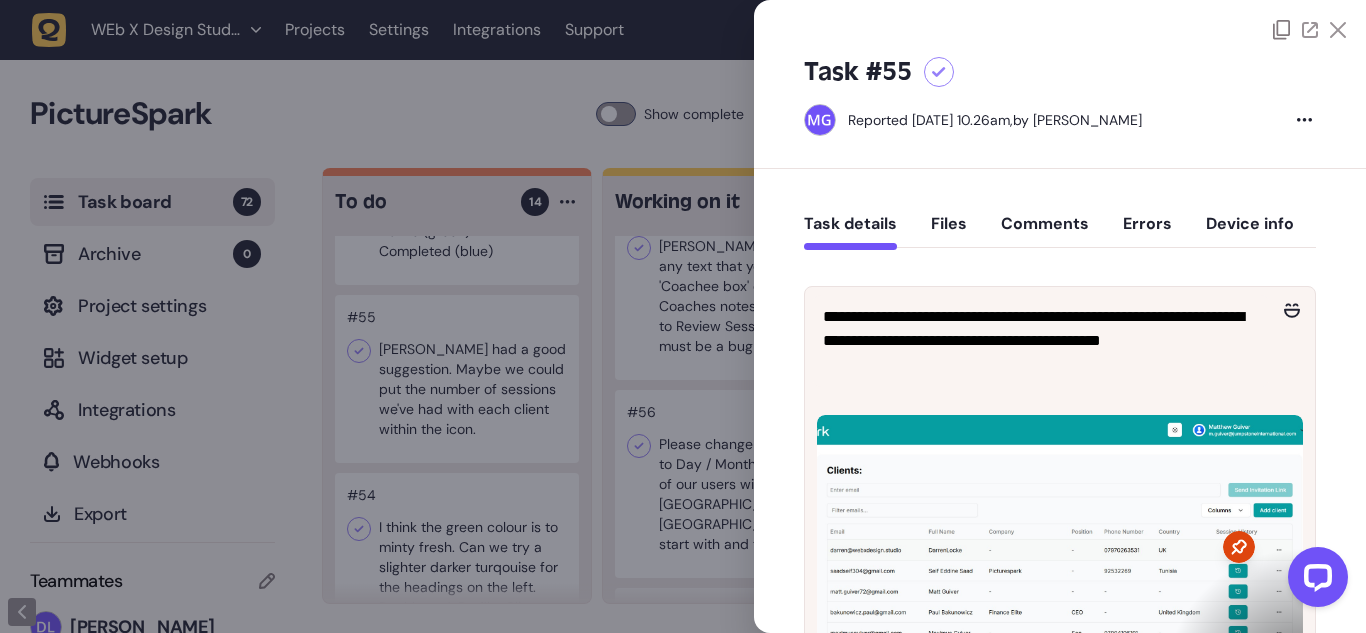 click 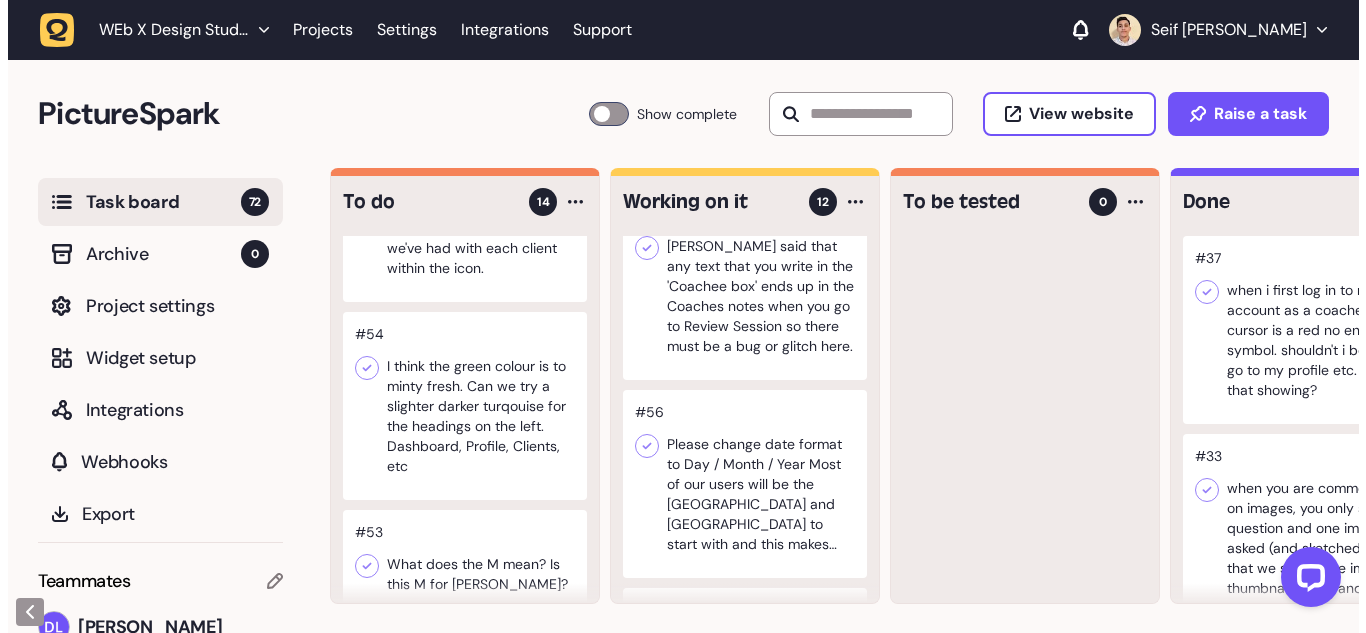 scroll, scrollTop: 974, scrollLeft: 0, axis: vertical 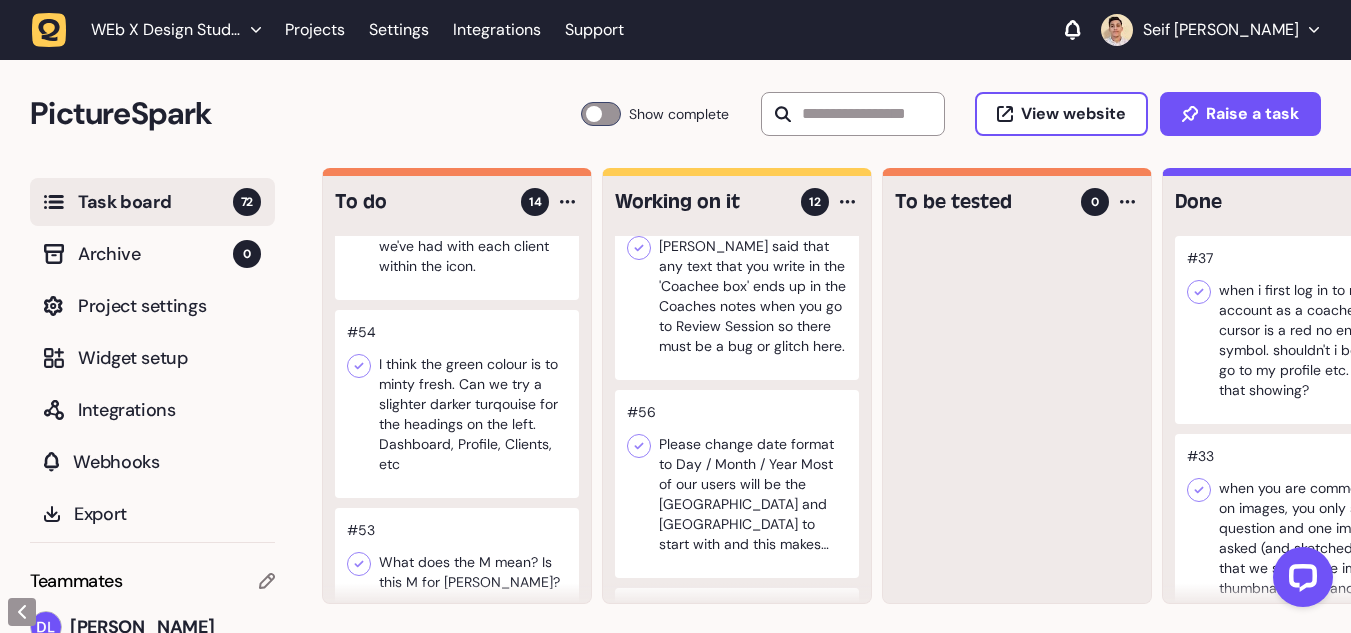 click 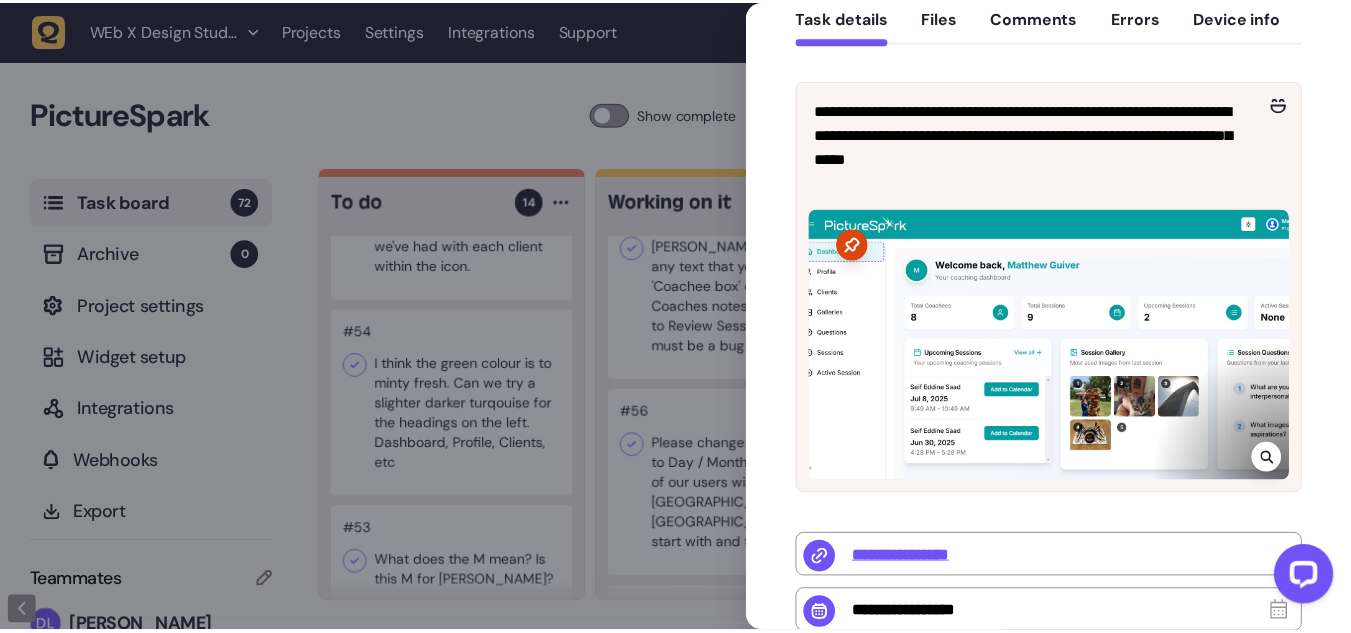 scroll, scrollTop: 209, scrollLeft: 0, axis: vertical 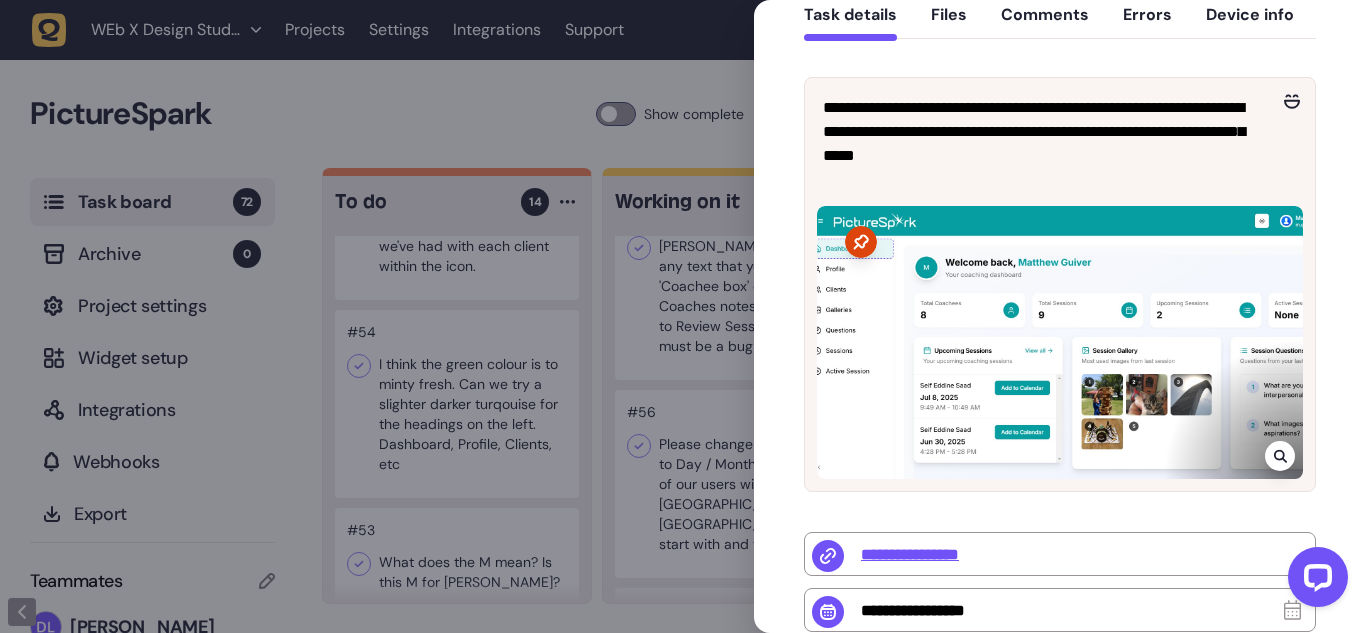 click 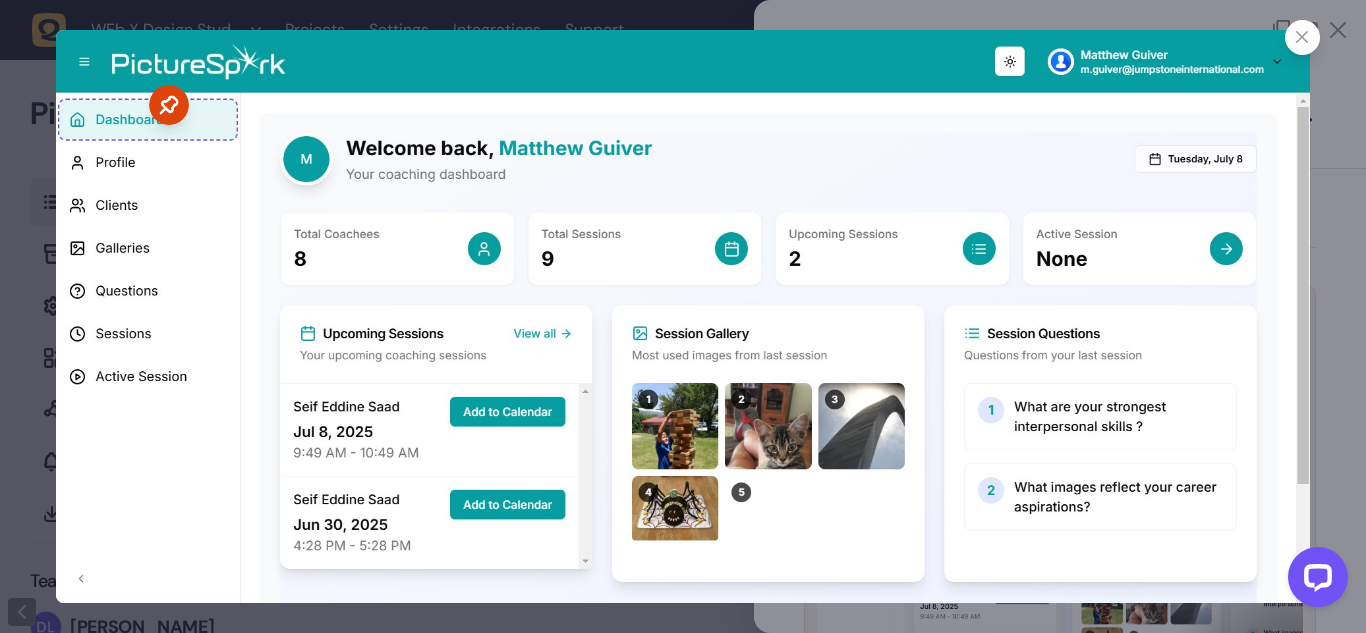 click 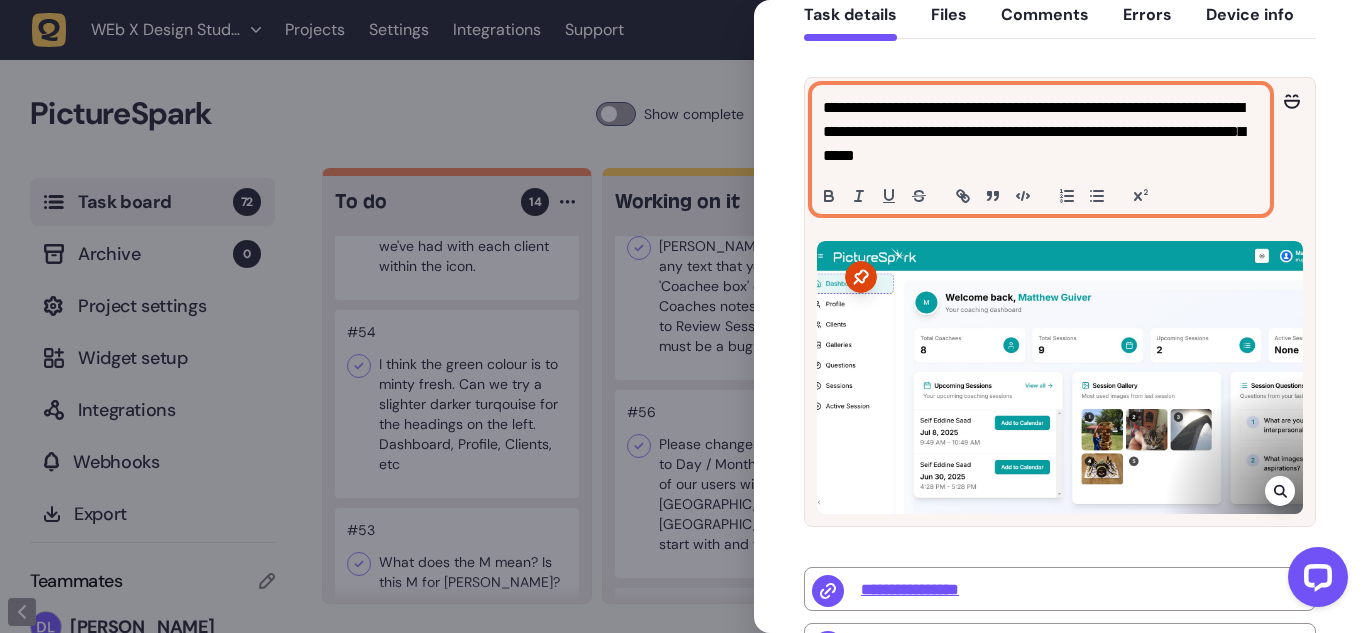 click on "**********" 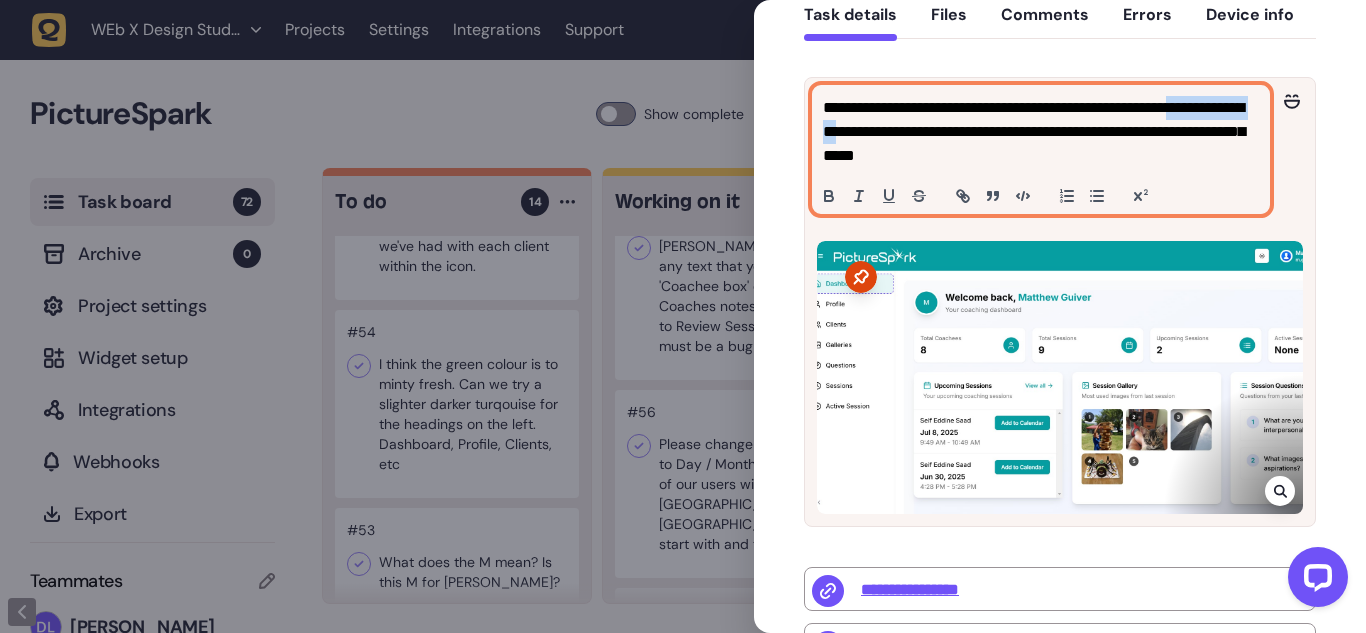 drag, startPoint x: 853, startPoint y: 134, endPoint x: 905, endPoint y: 134, distance: 52 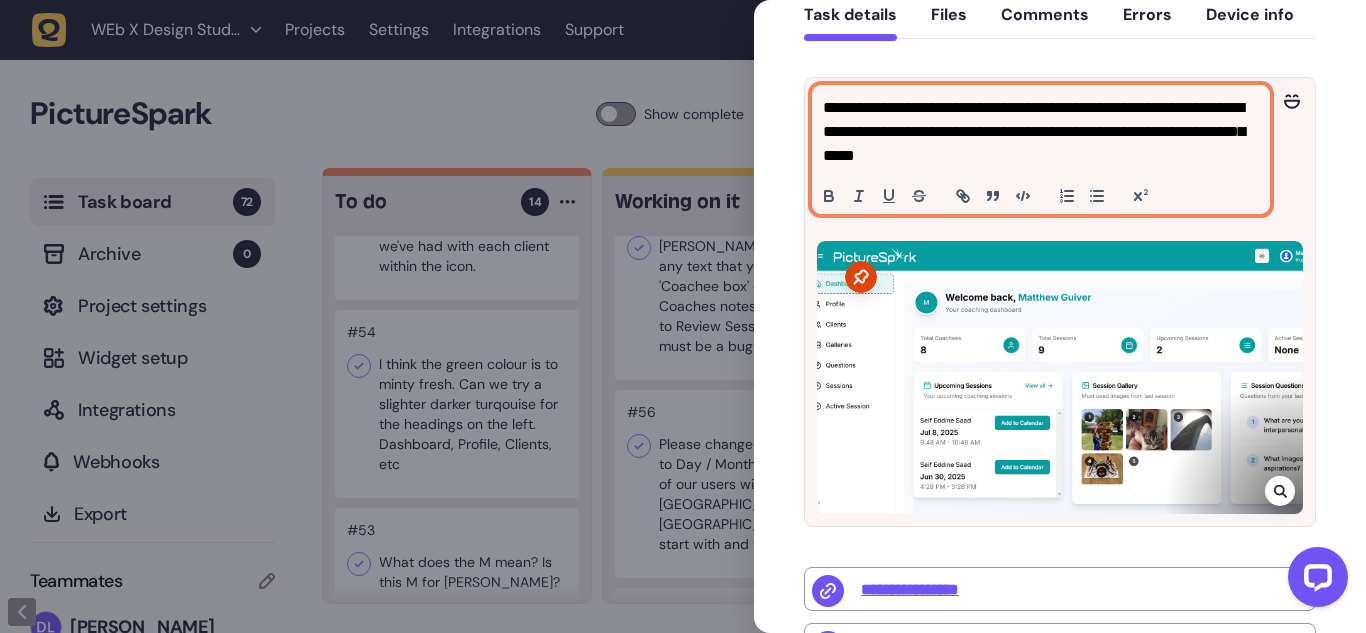 click on "**********" 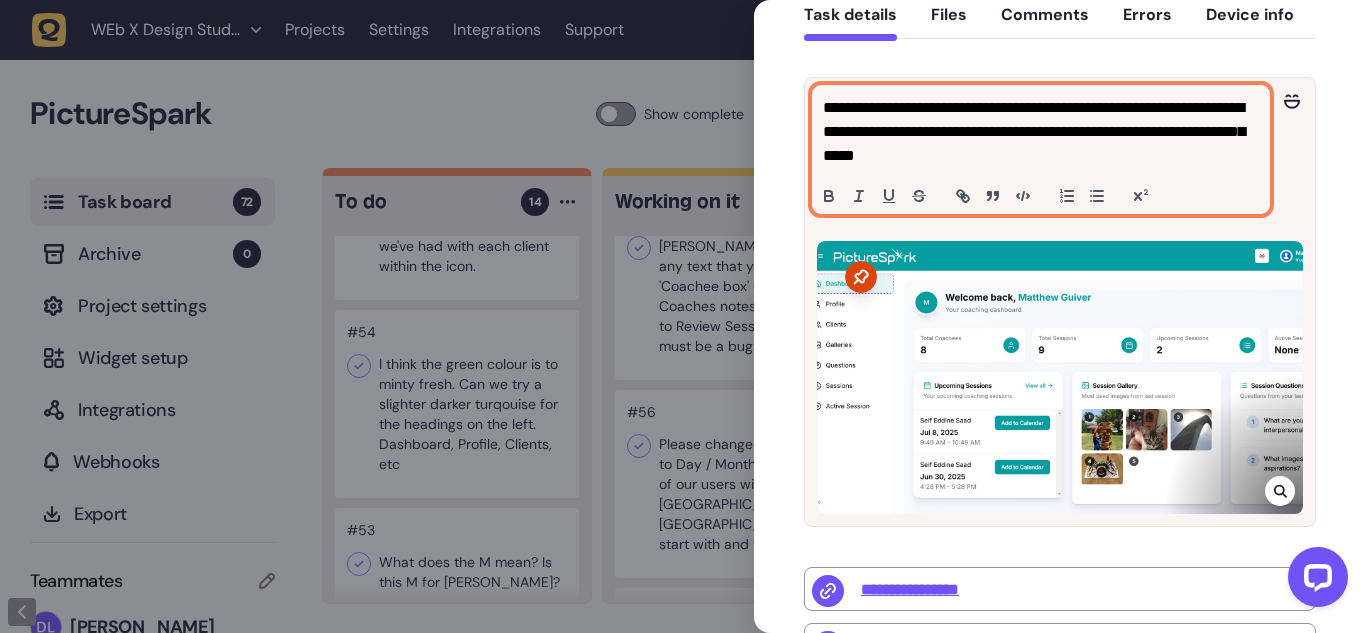 click on "**********" 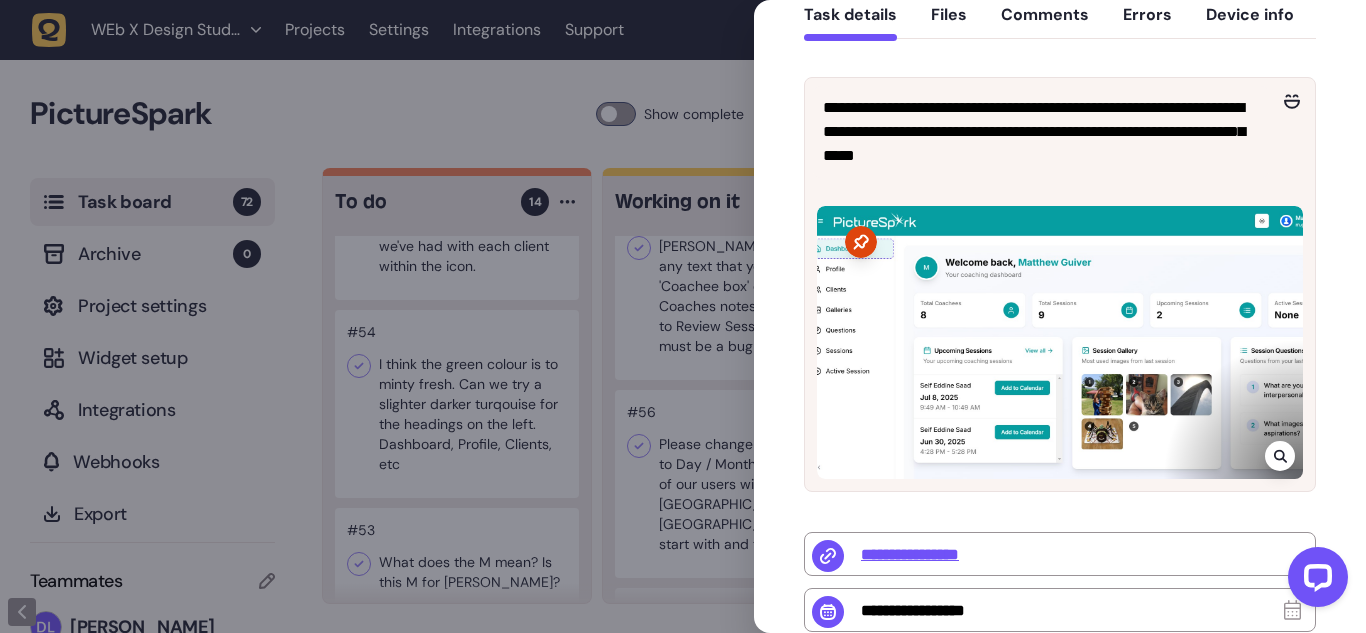 click 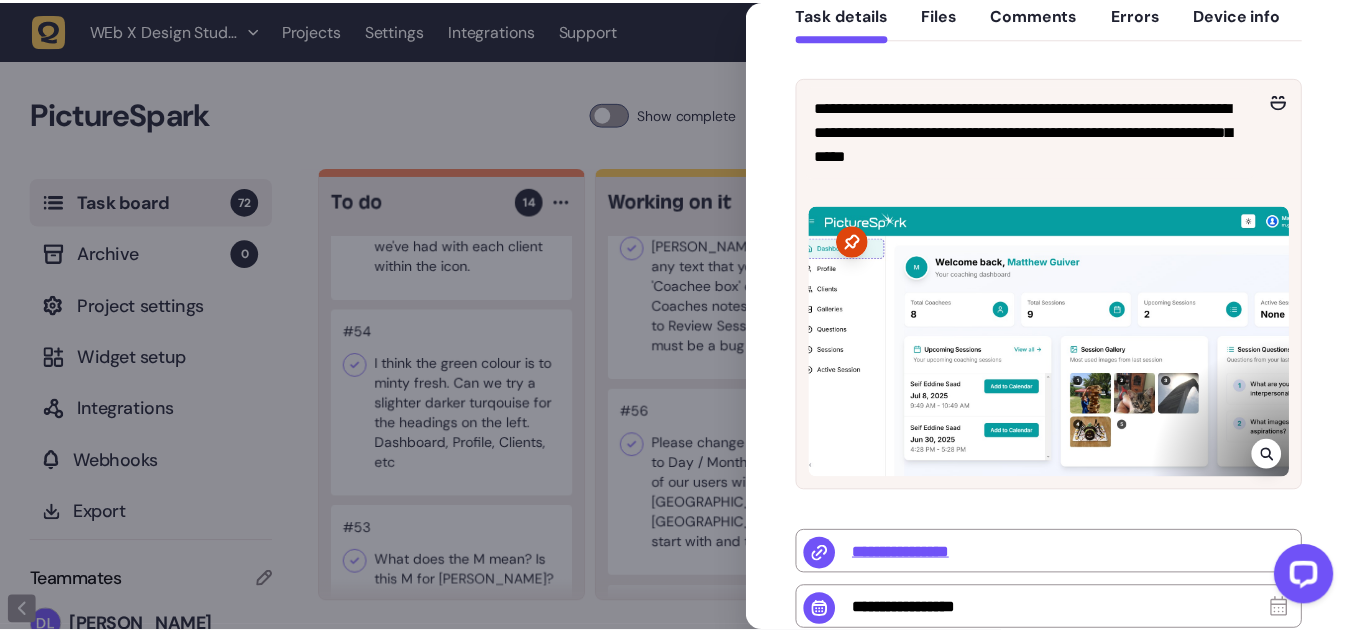 scroll, scrollTop: 122, scrollLeft: 0, axis: vertical 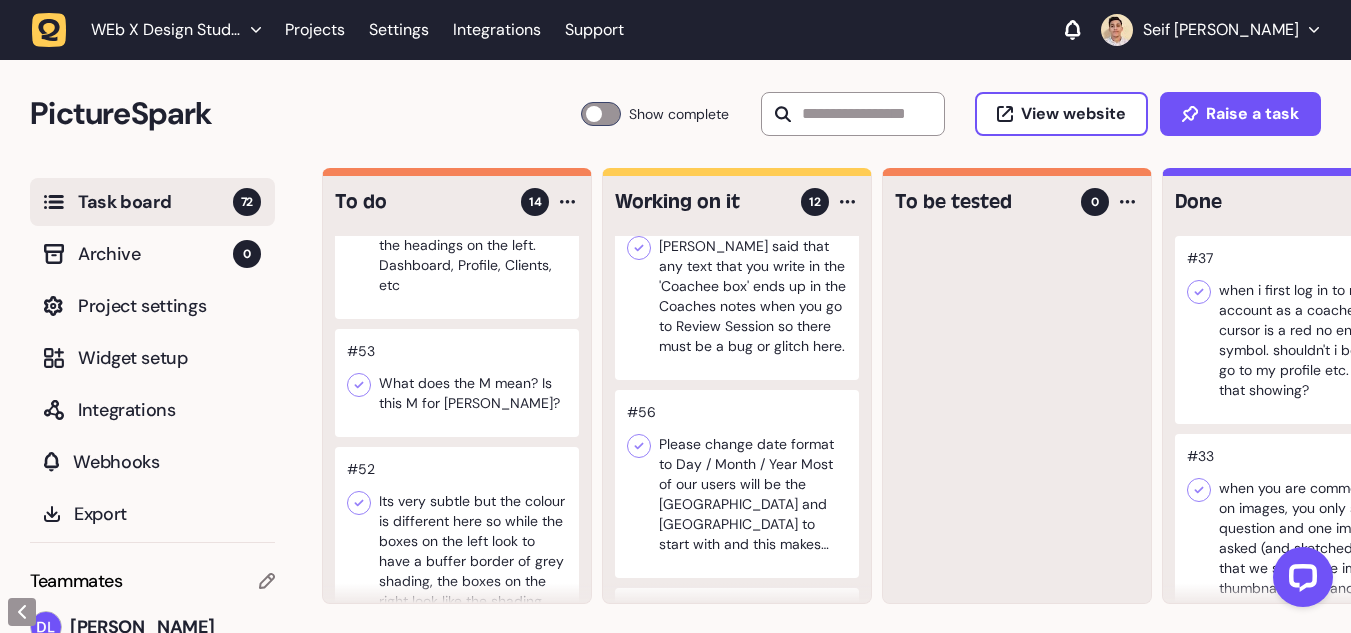 click 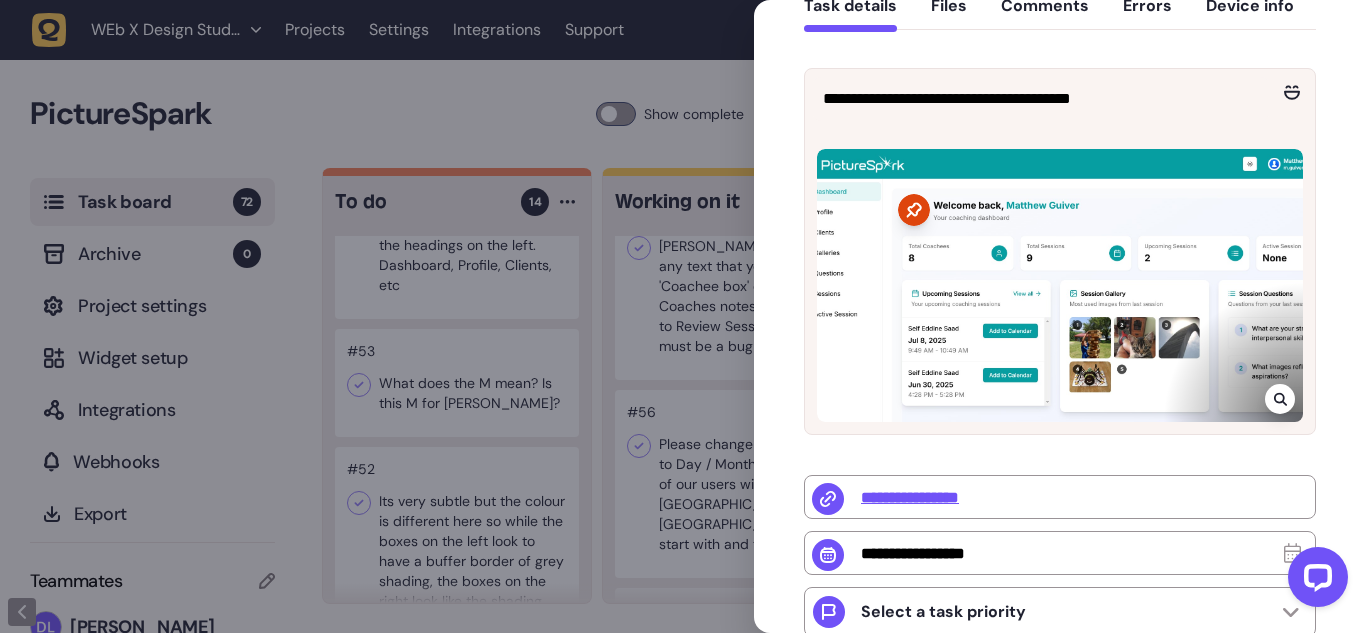 click 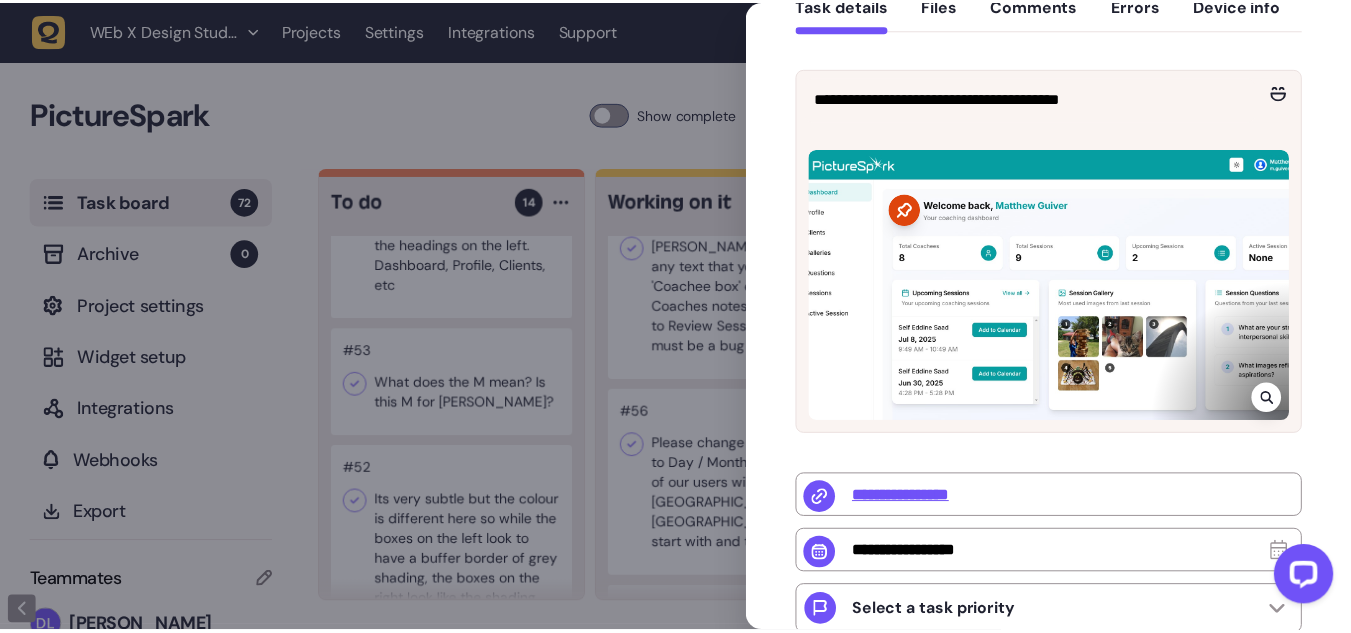 scroll, scrollTop: 122, scrollLeft: 0, axis: vertical 